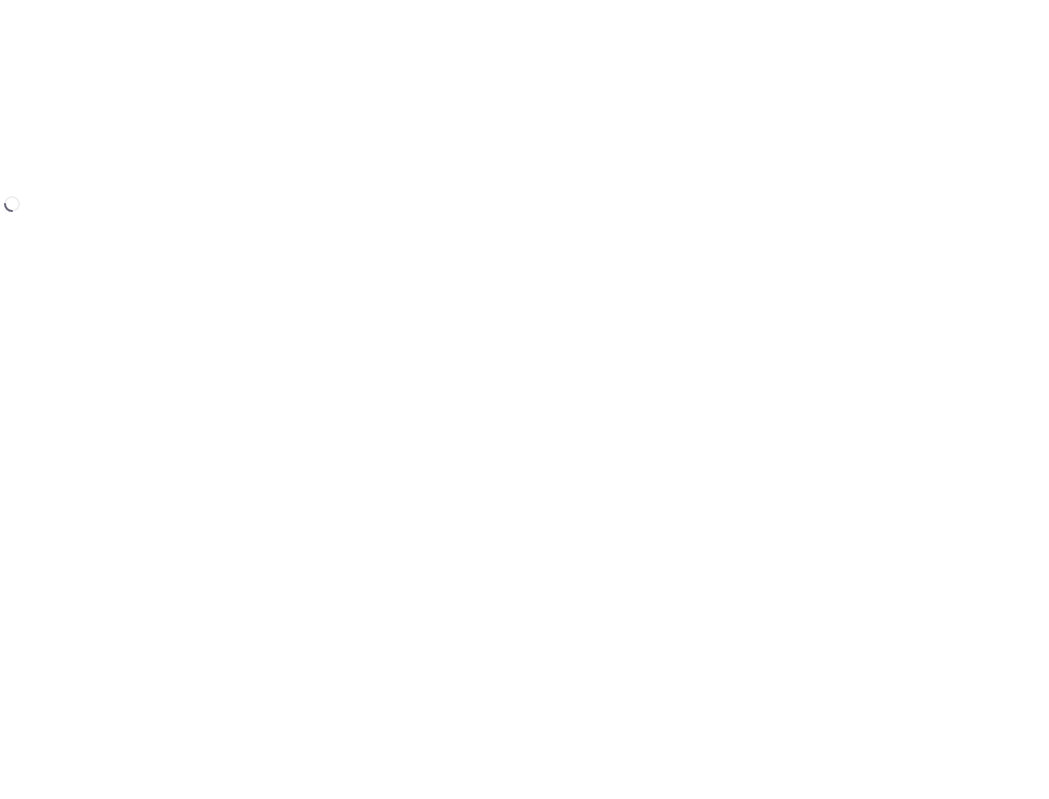 scroll, scrollTop: 0, scrollLeft: 0, axis: both 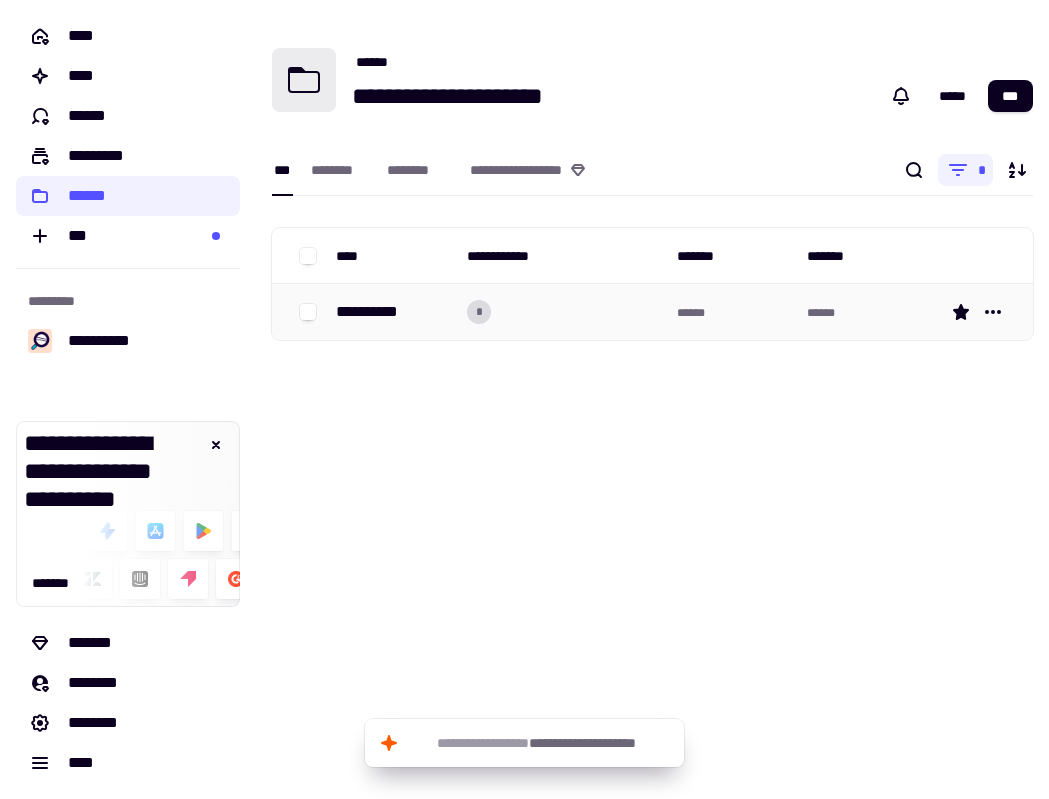 click on "**********" at bounding box center (375, 312) 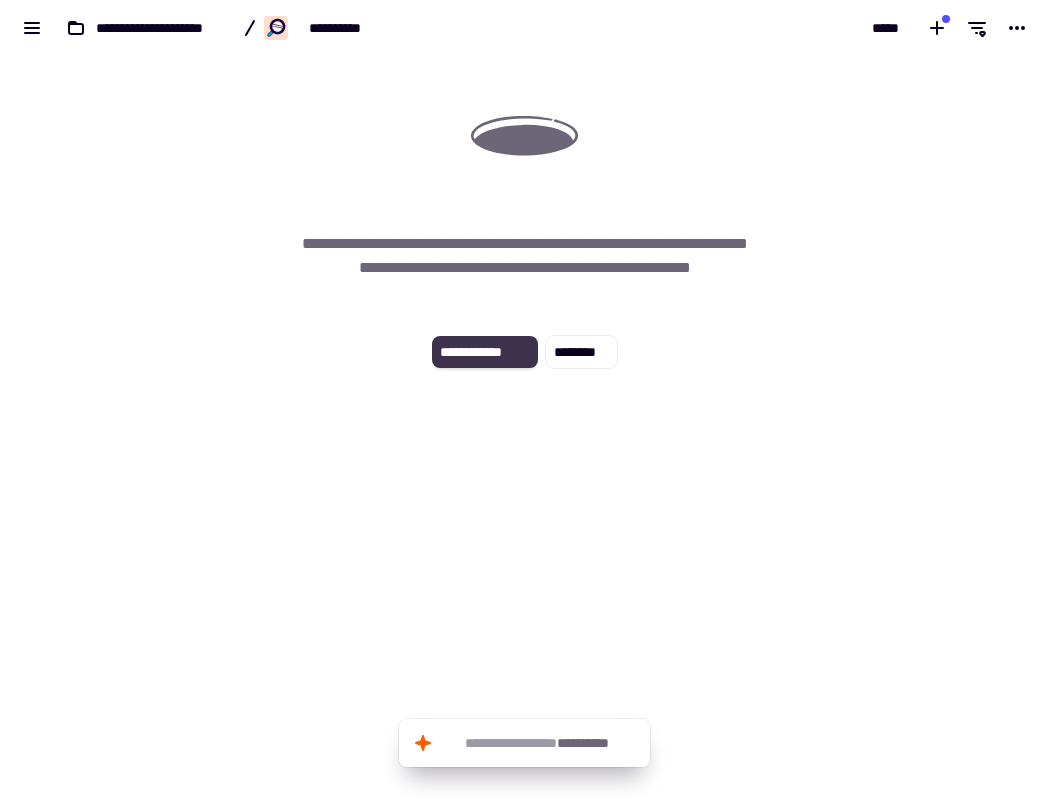 click on "**********" 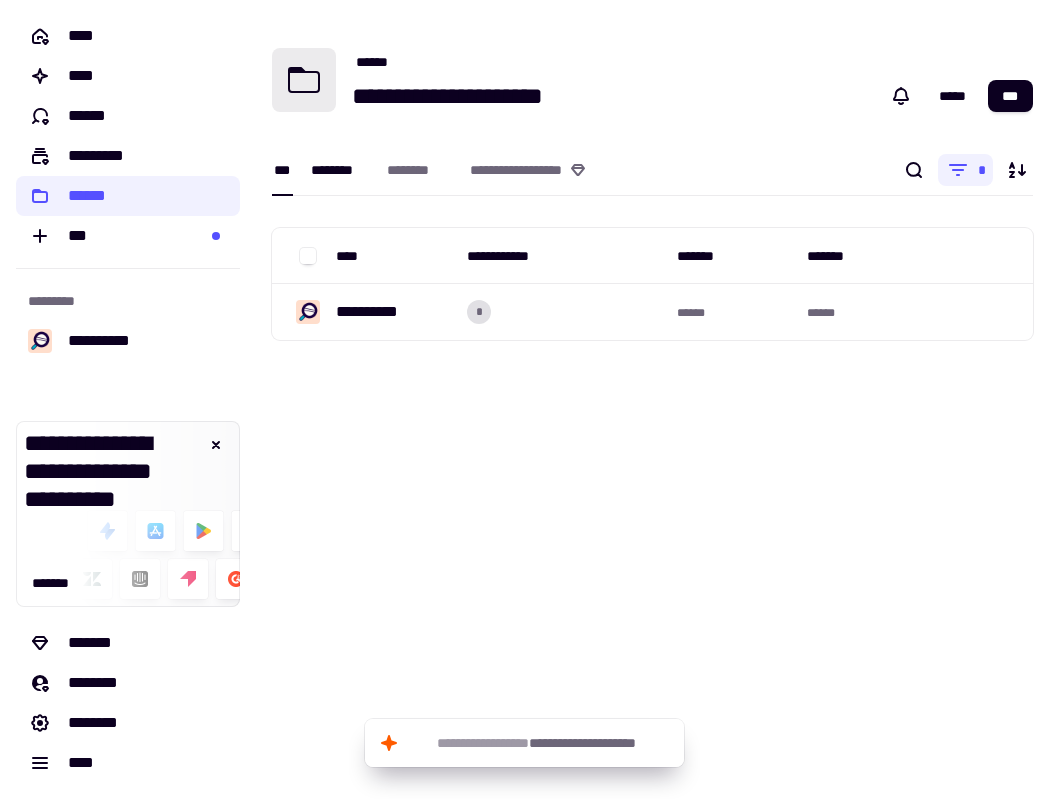 click on "********" at bounding box center (339, 170) 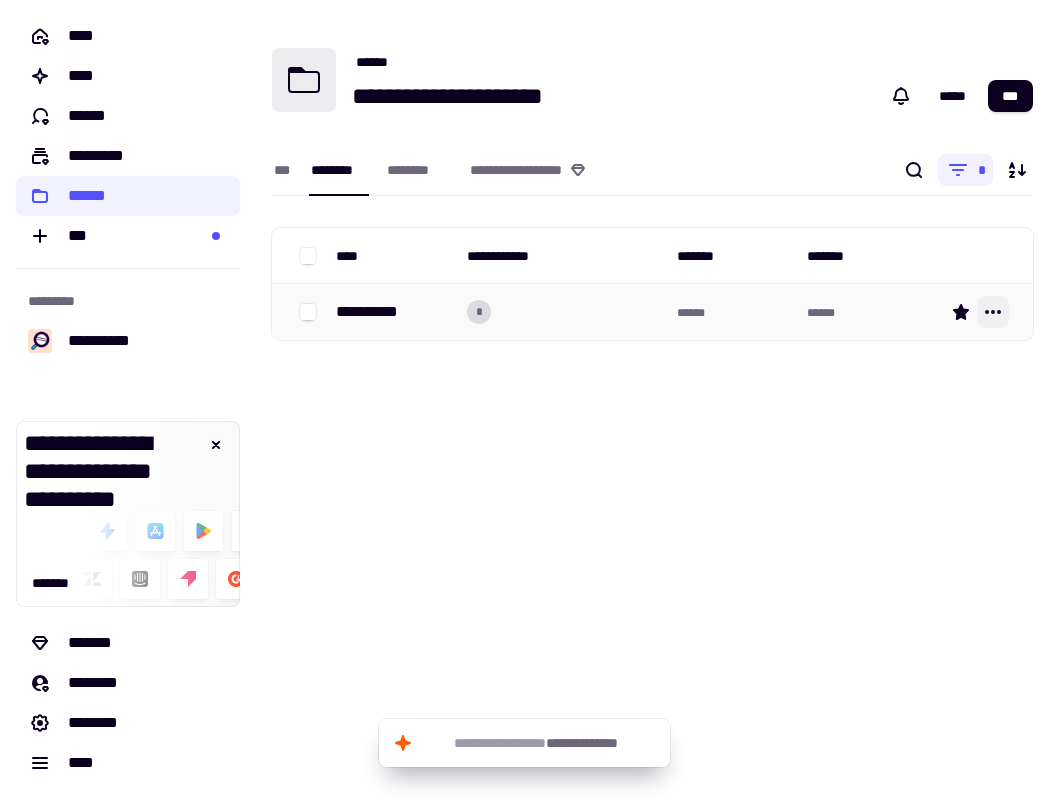 click 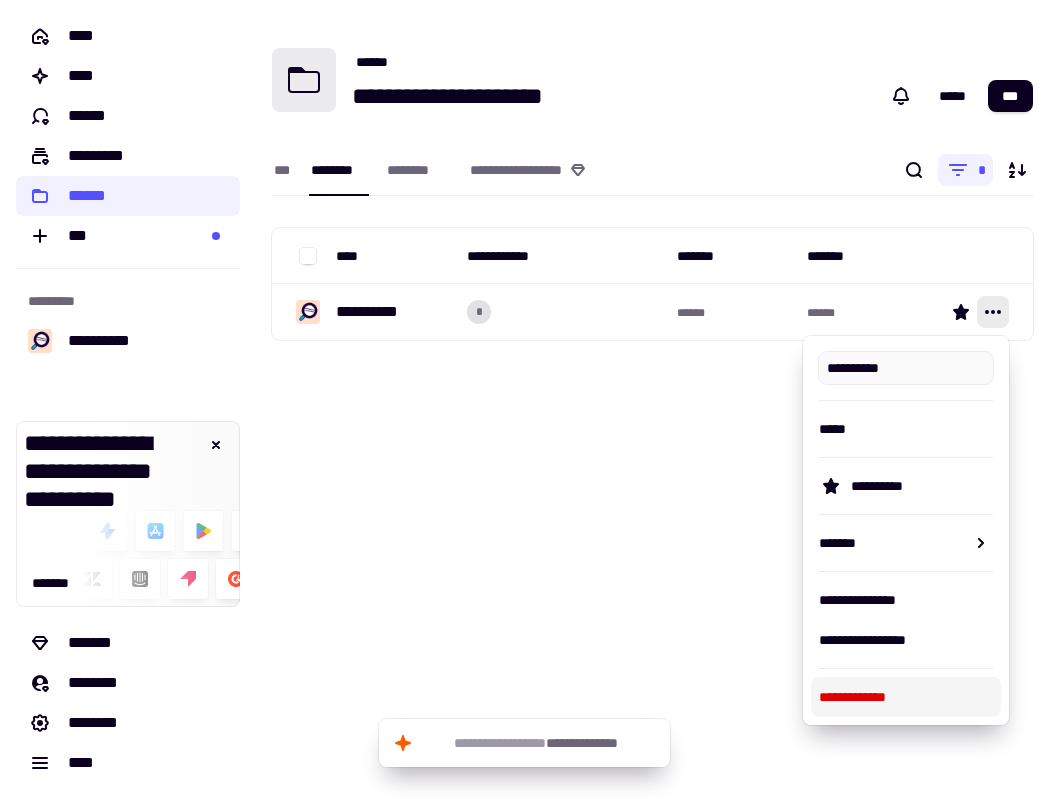 click on "**********" at bounding box center (906, 697) 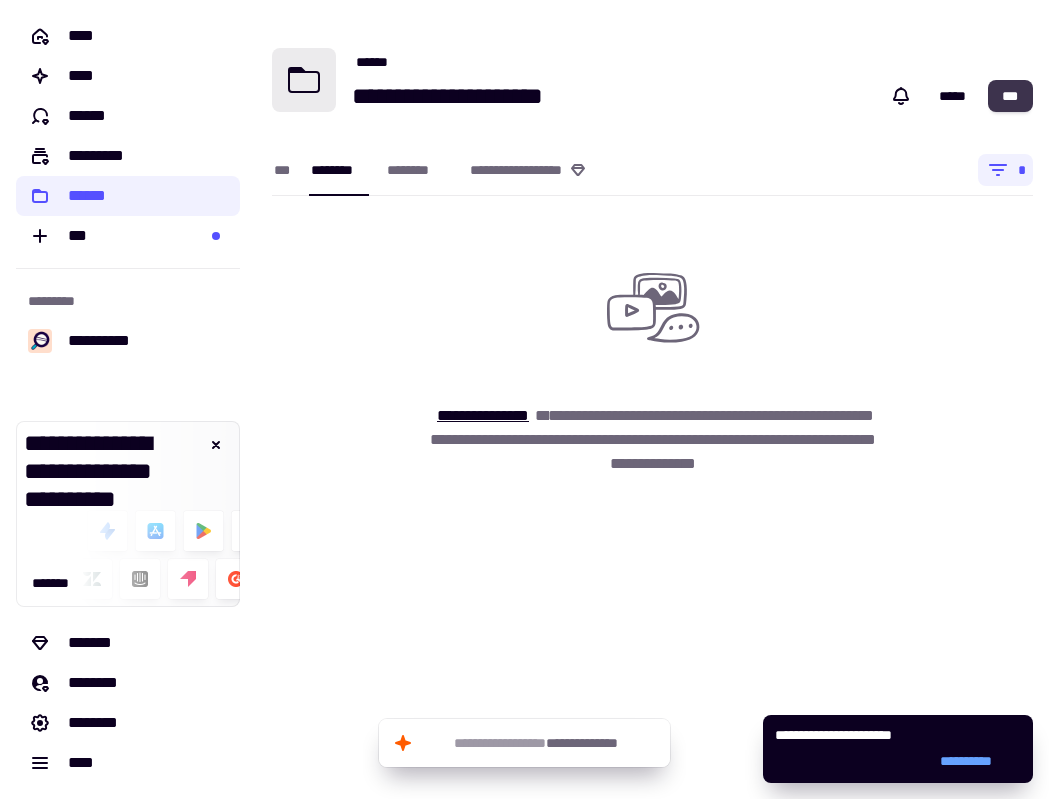 click on "***" 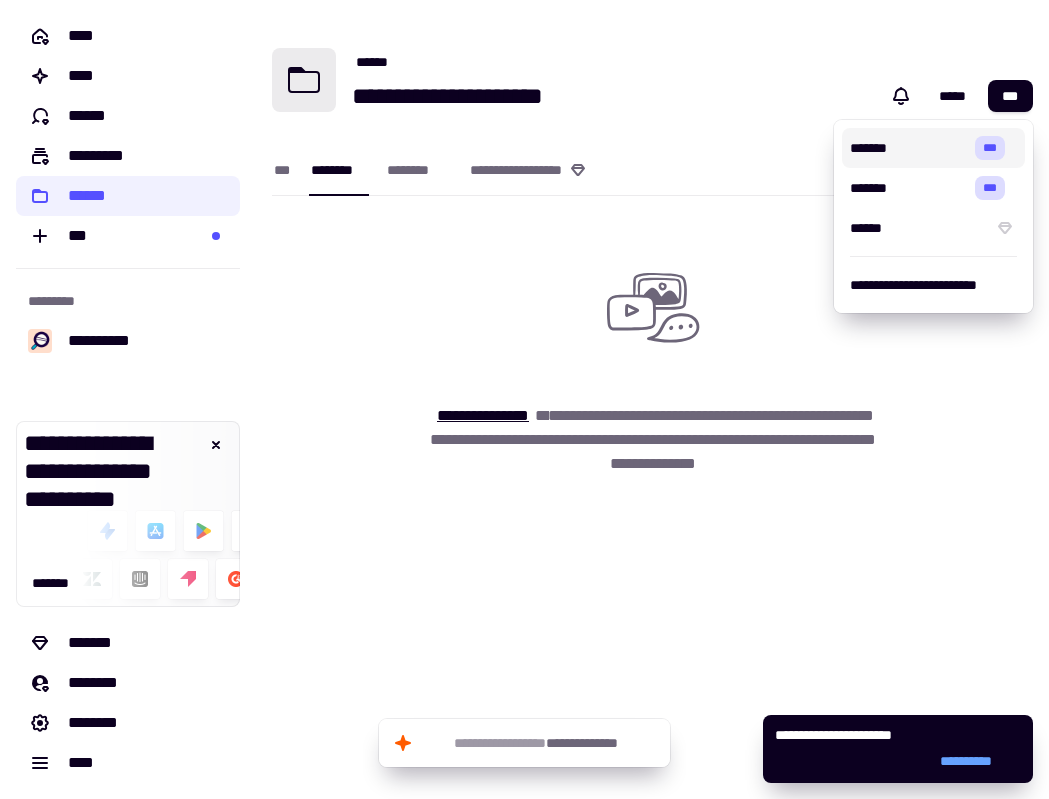 click on "*******" at bounding box center (909, 148) 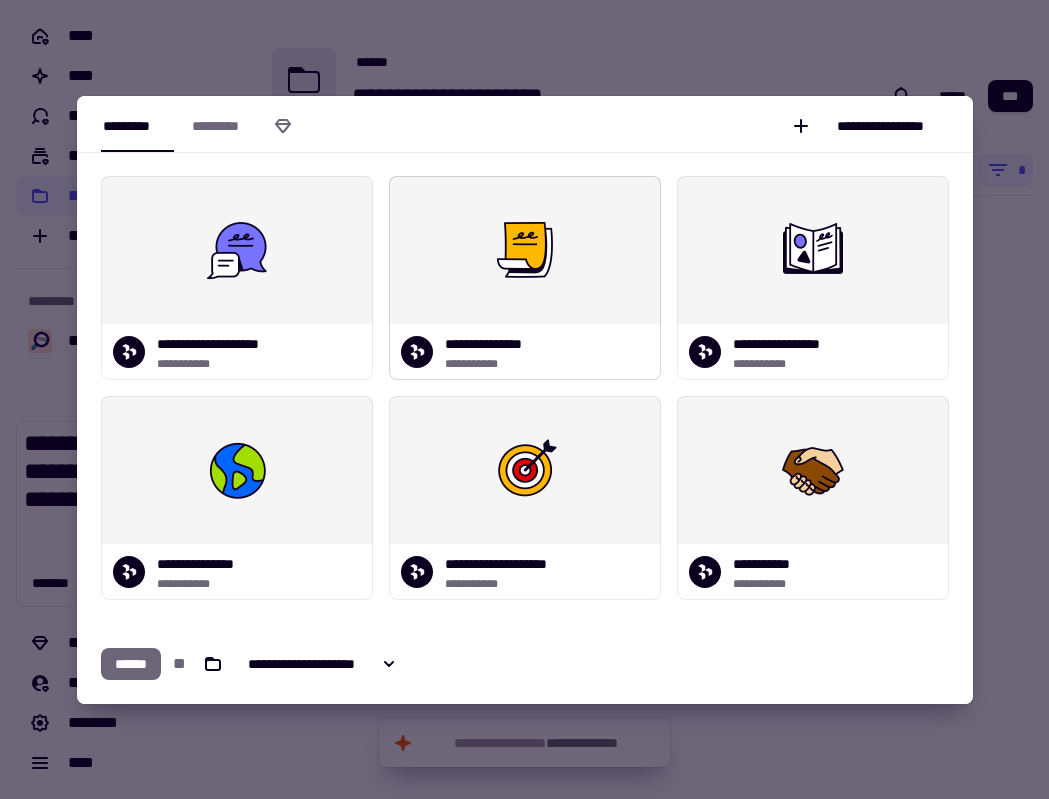click at bounding box center [525, 250] 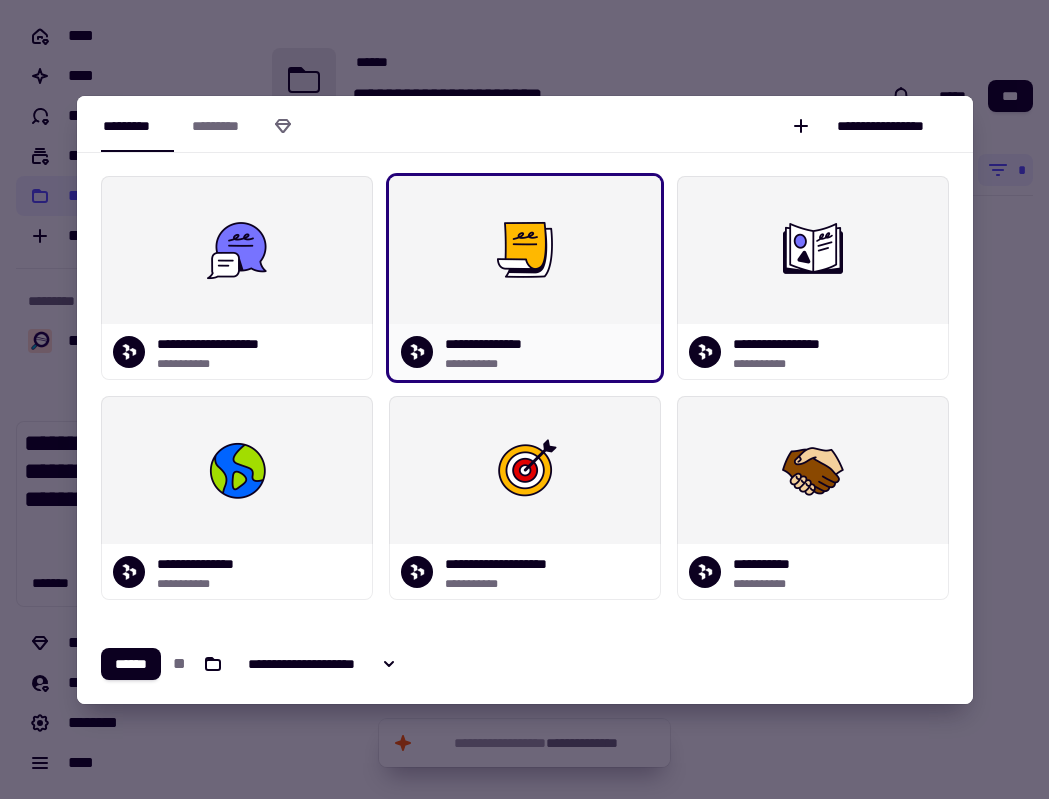 click at bounding box center [525, 250] 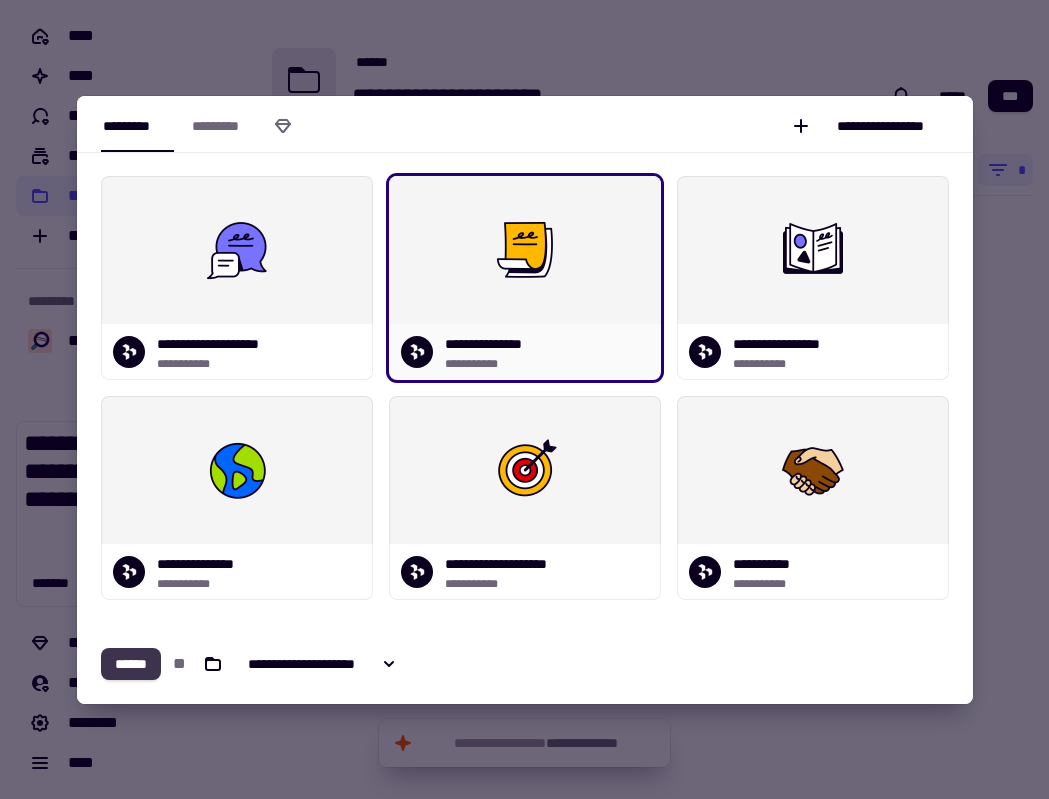 click on "******" 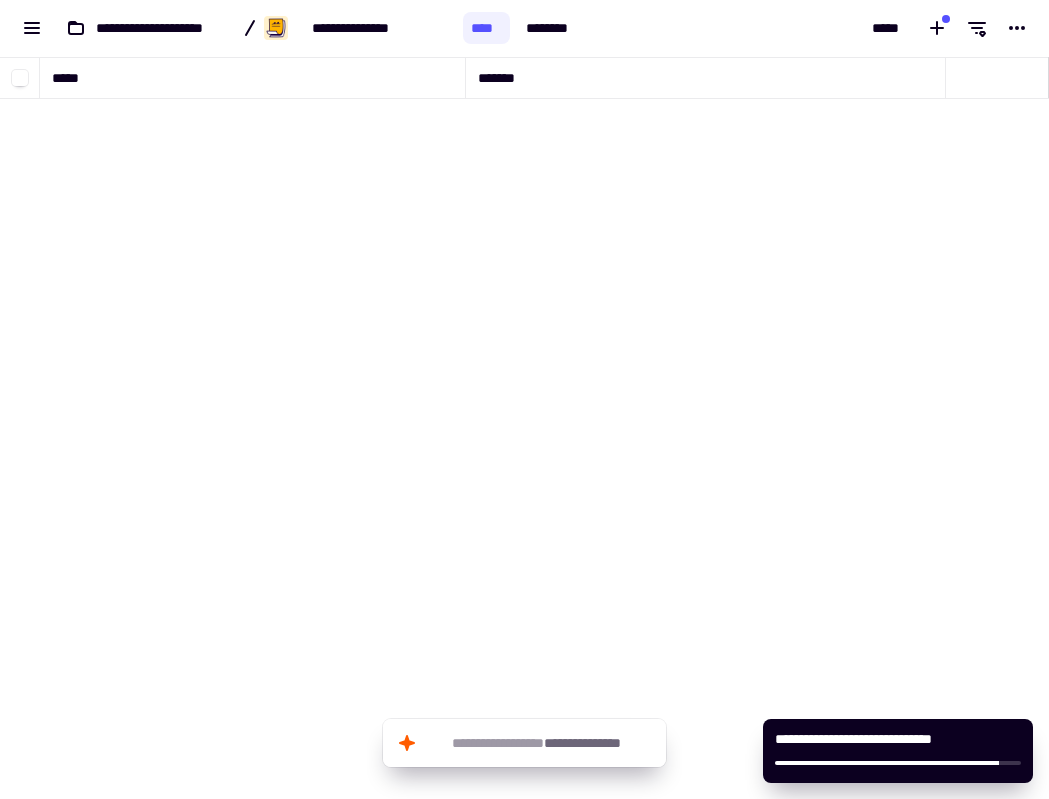 scroll, scrollTop: 1, scrollLeft: 1, axis: both 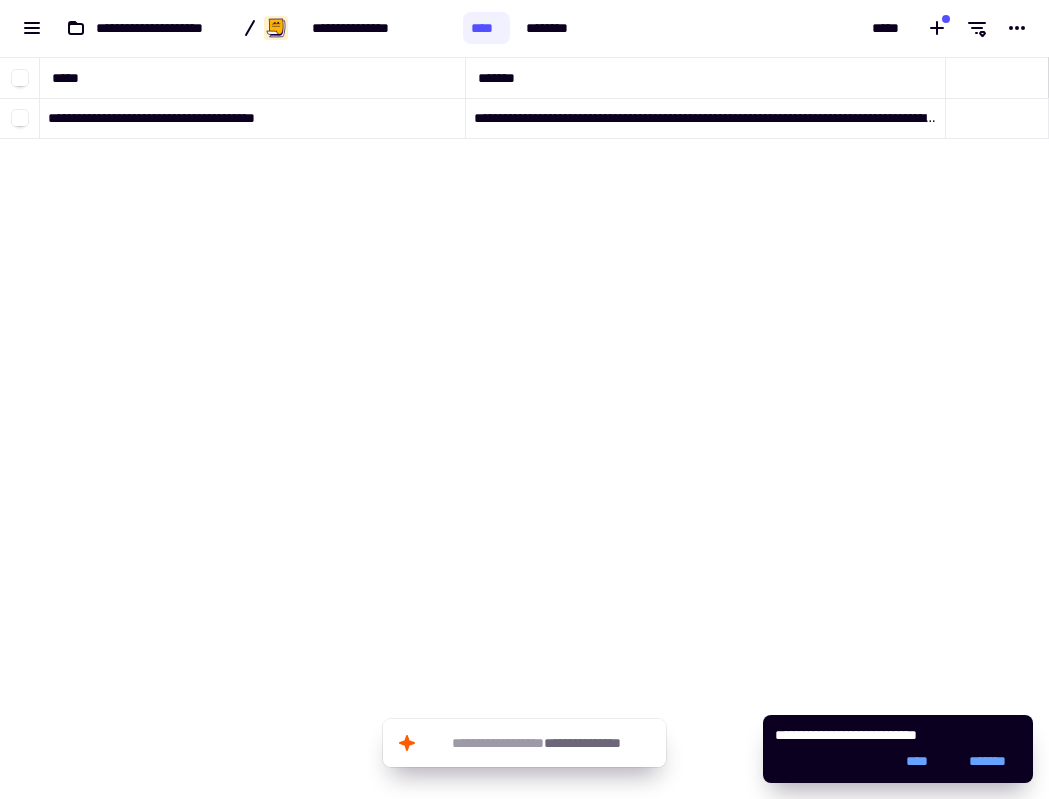 click on "**********" 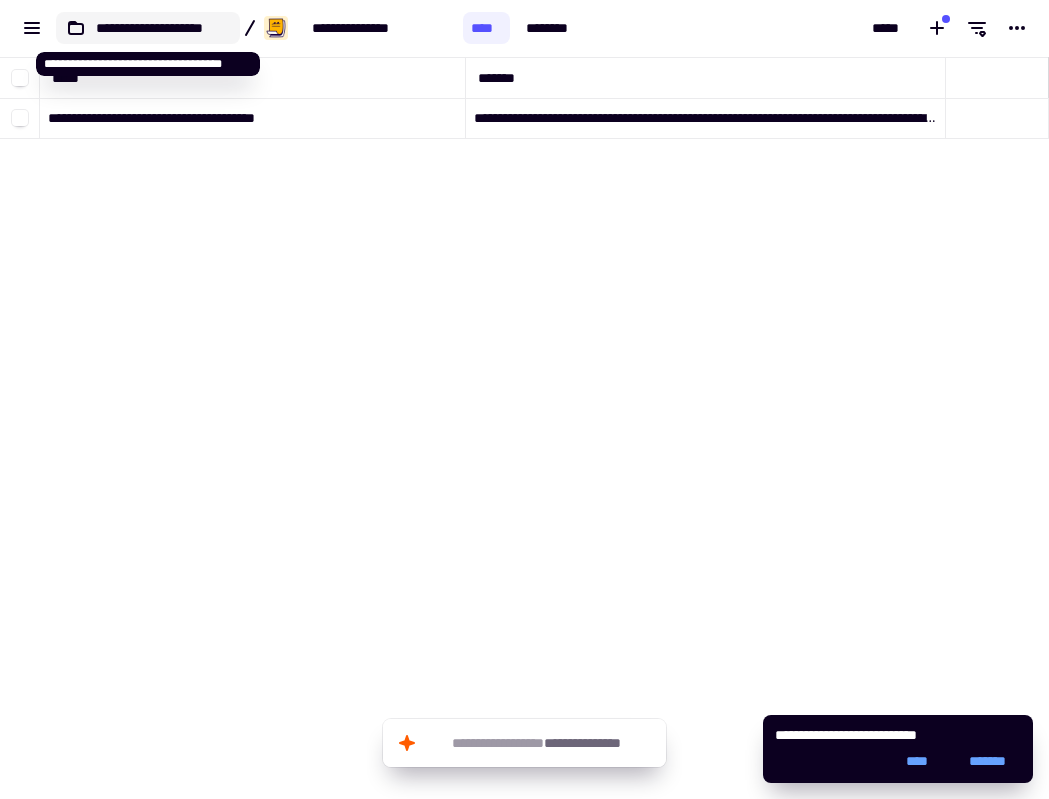 click on "**********" 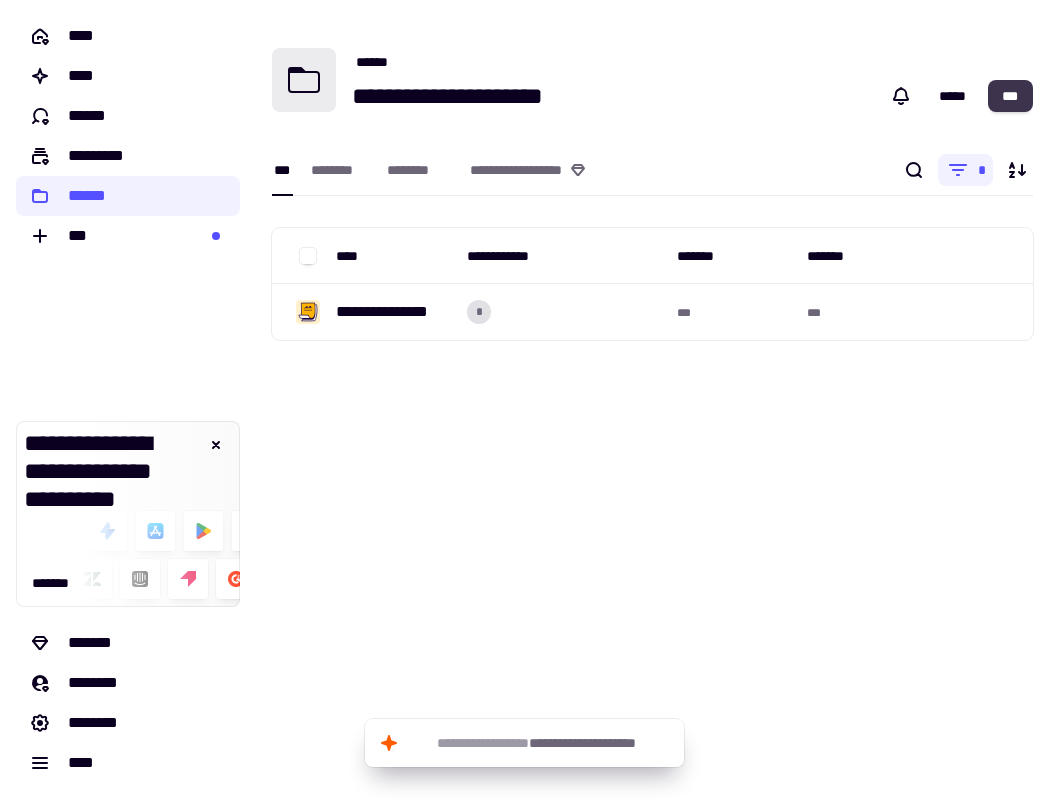 click on "***" 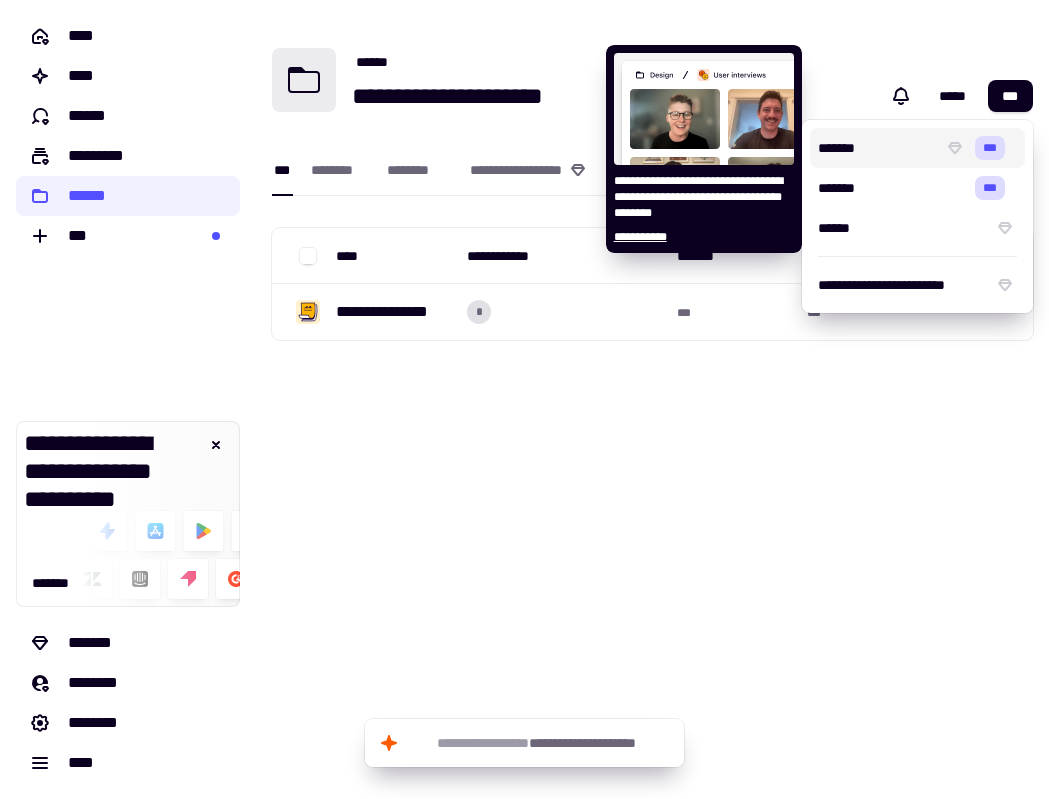 click on "*******" at bounding box center [877, 148] 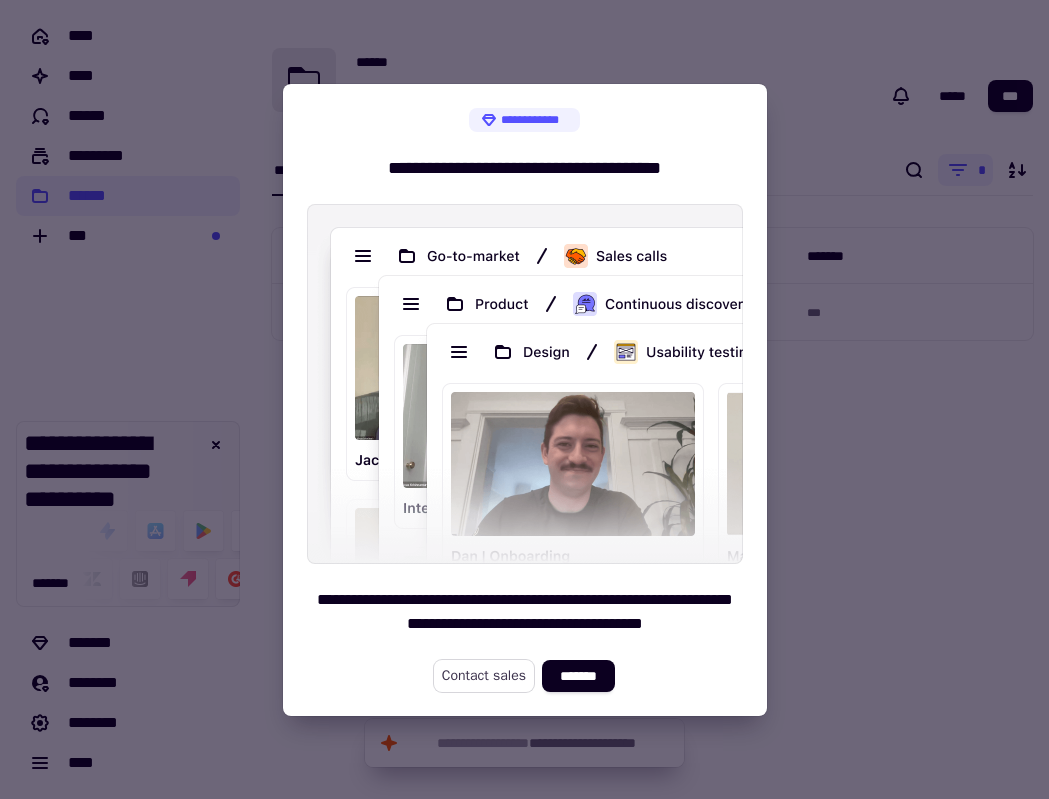 click on "Contact sales" 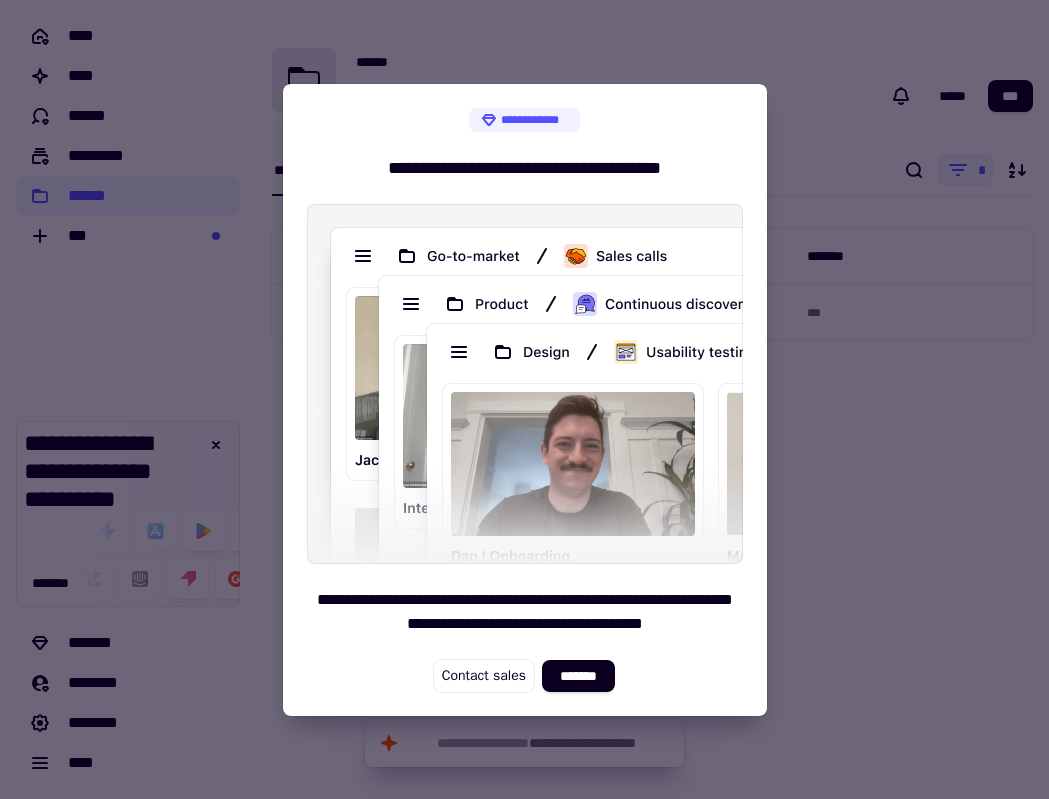click at bounding box center (524, 399) 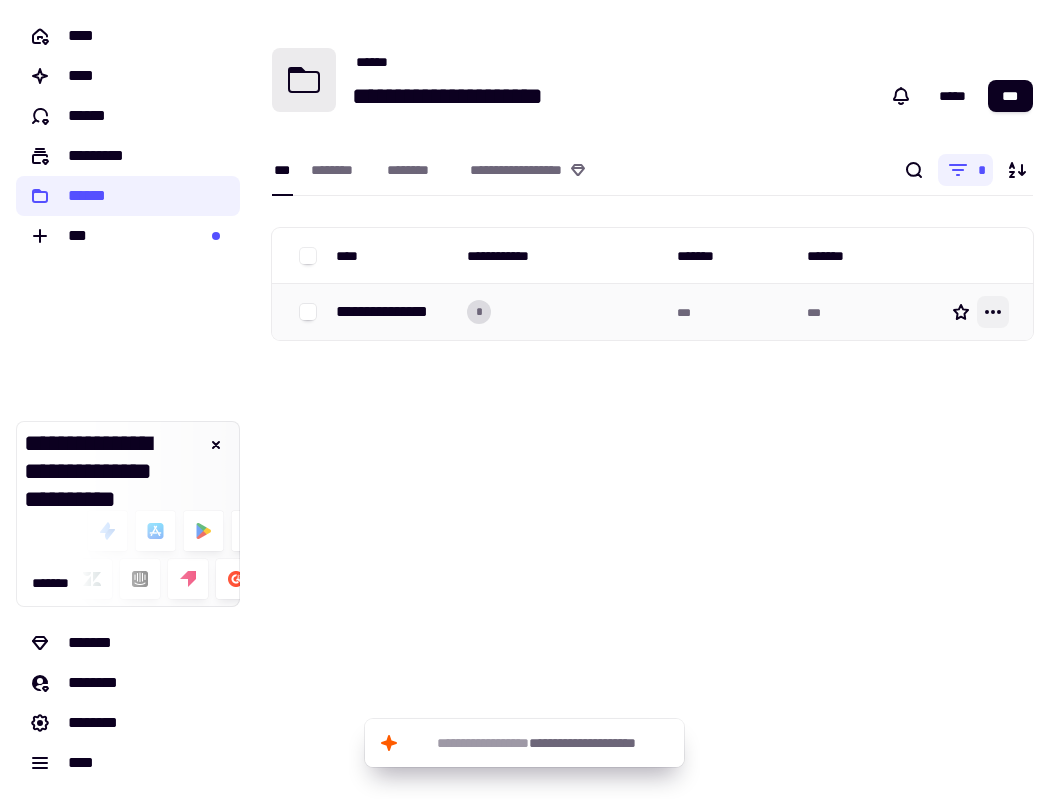 click 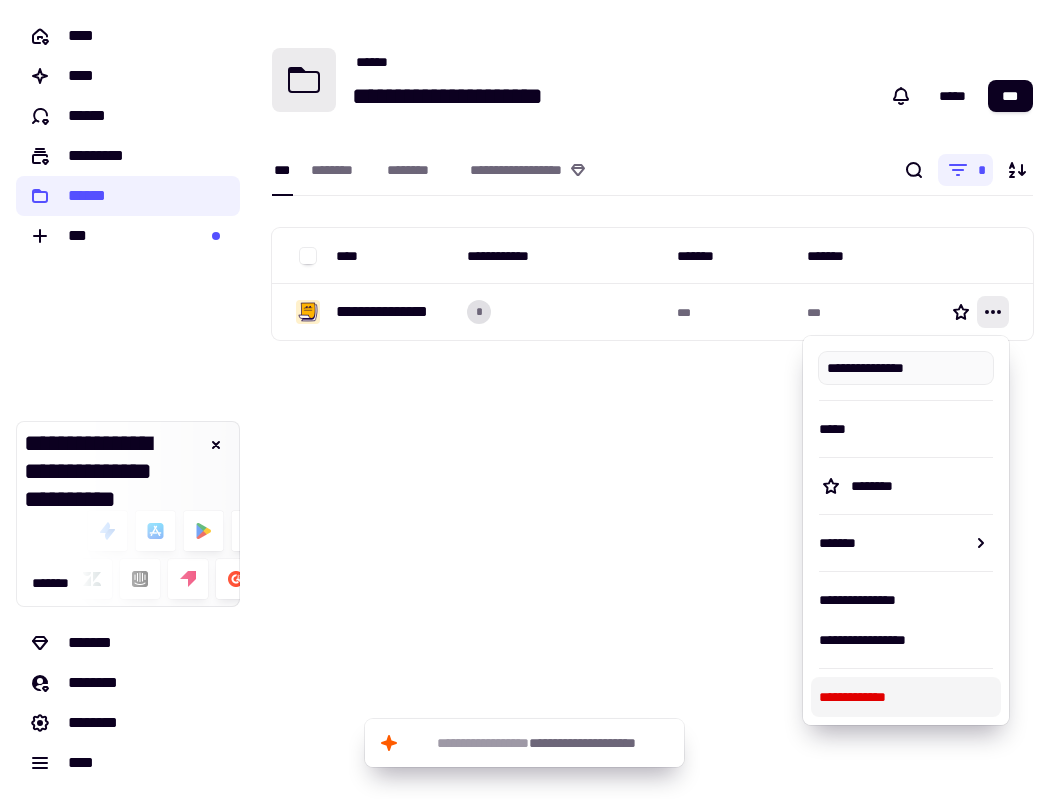 click on "**********" at bounding box center [906, 697] 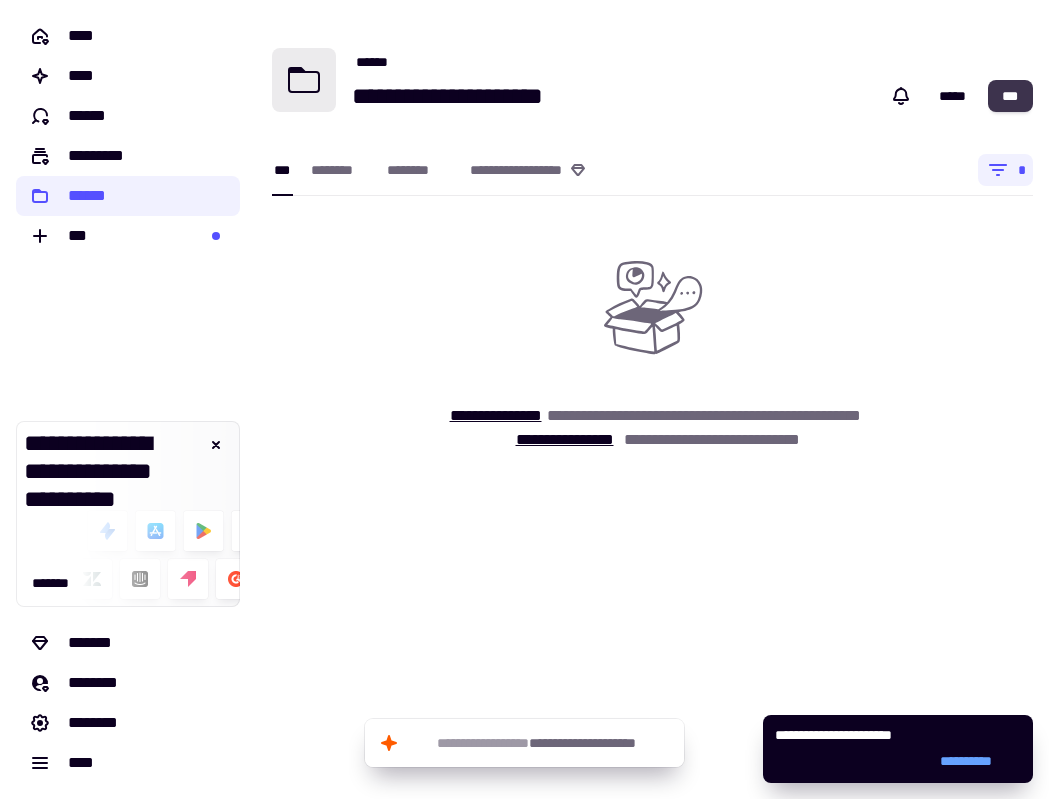 click on "***" 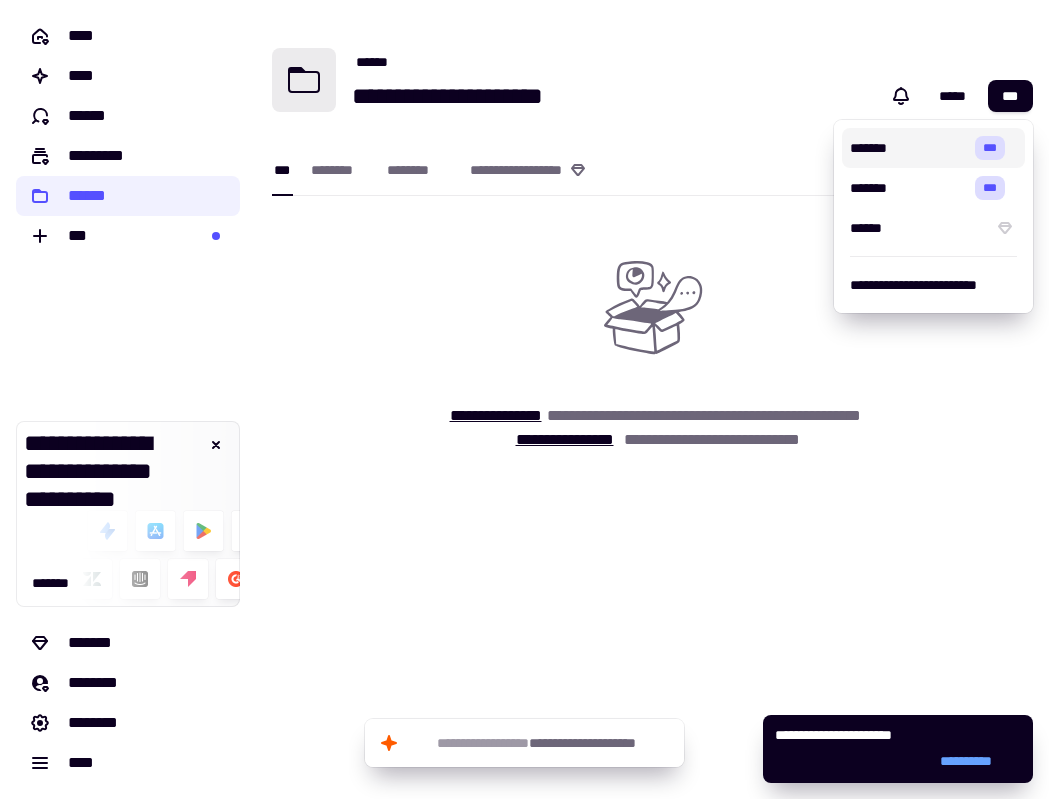 click on "*******" at bounding box center (909, 148) 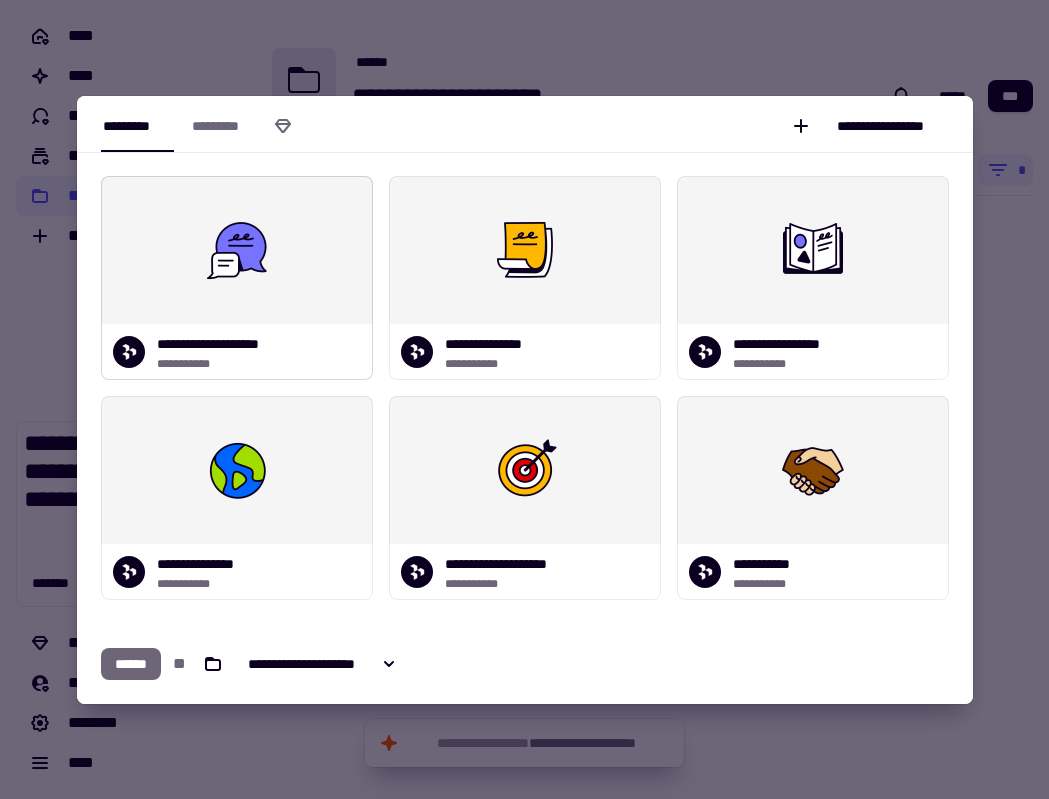 click at bounding box center (237, 250) 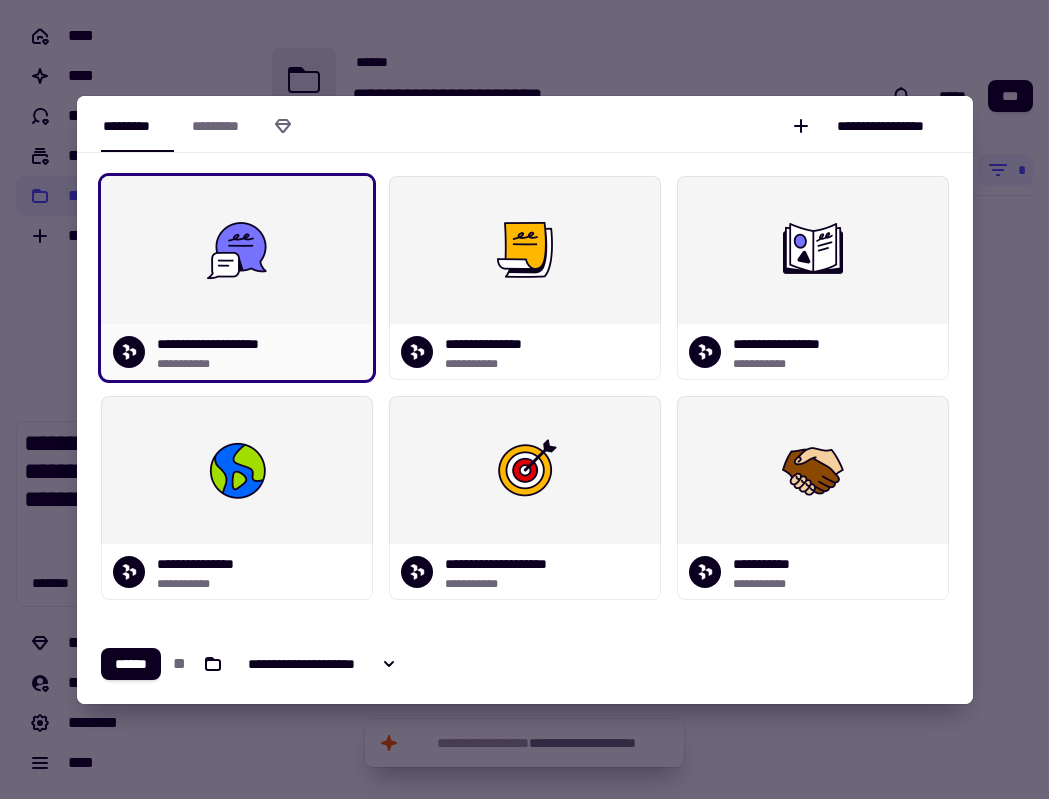 click at bounding box center (237, 250) 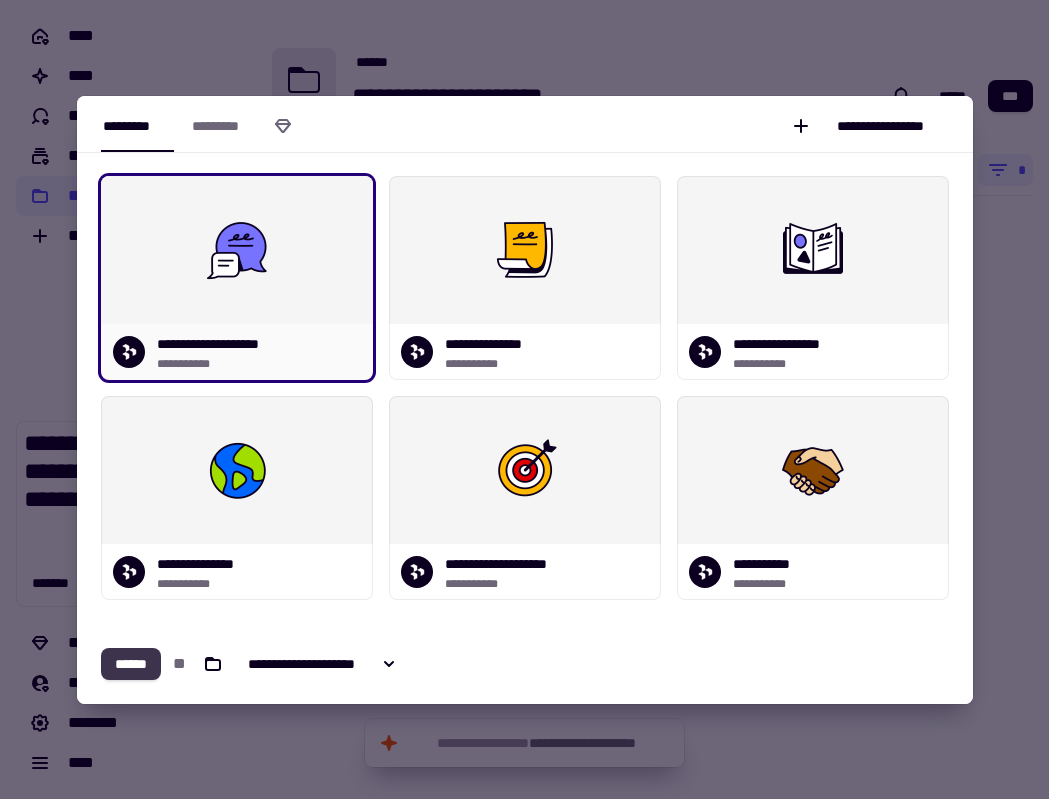 click on "******" 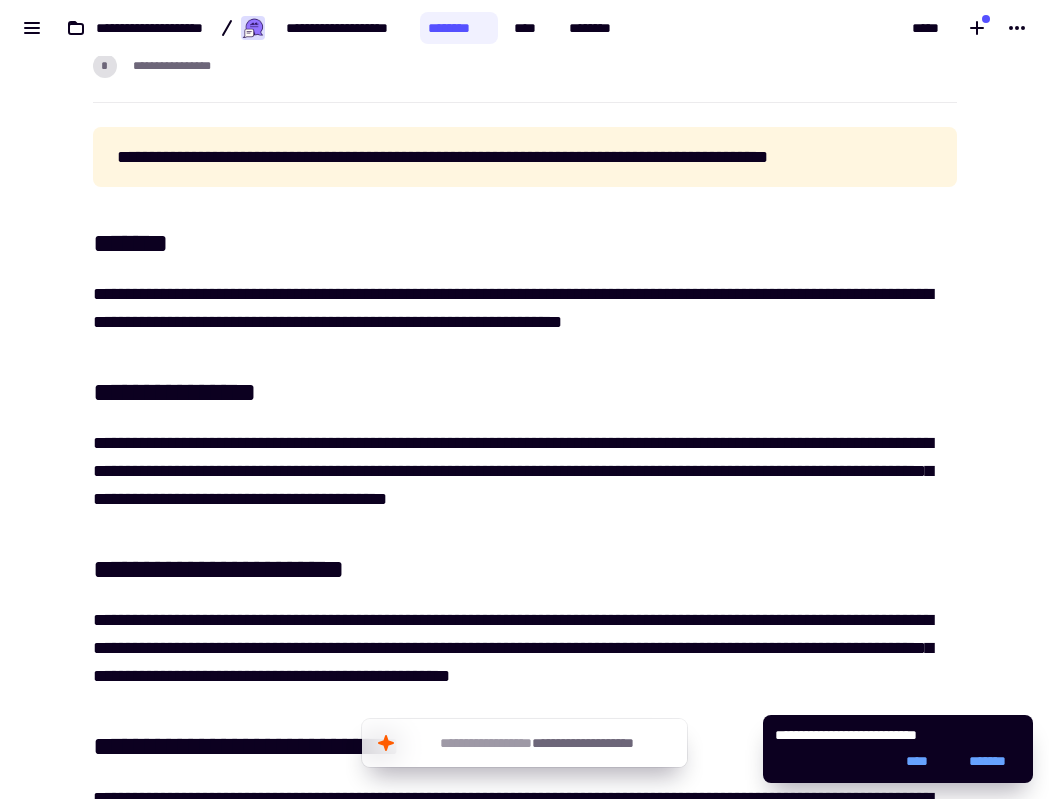 scroll, scrollTop: 0, scrollLeft: 0, axis: both 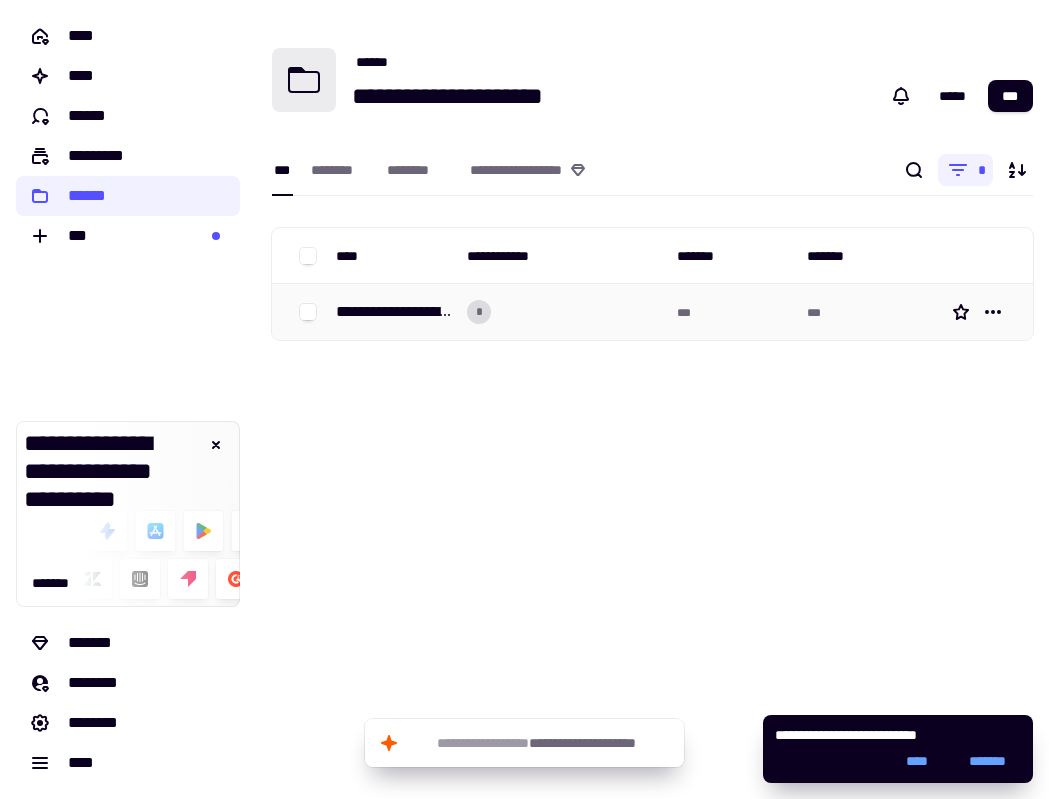 click on "**********" at bounding box center (393, 312) 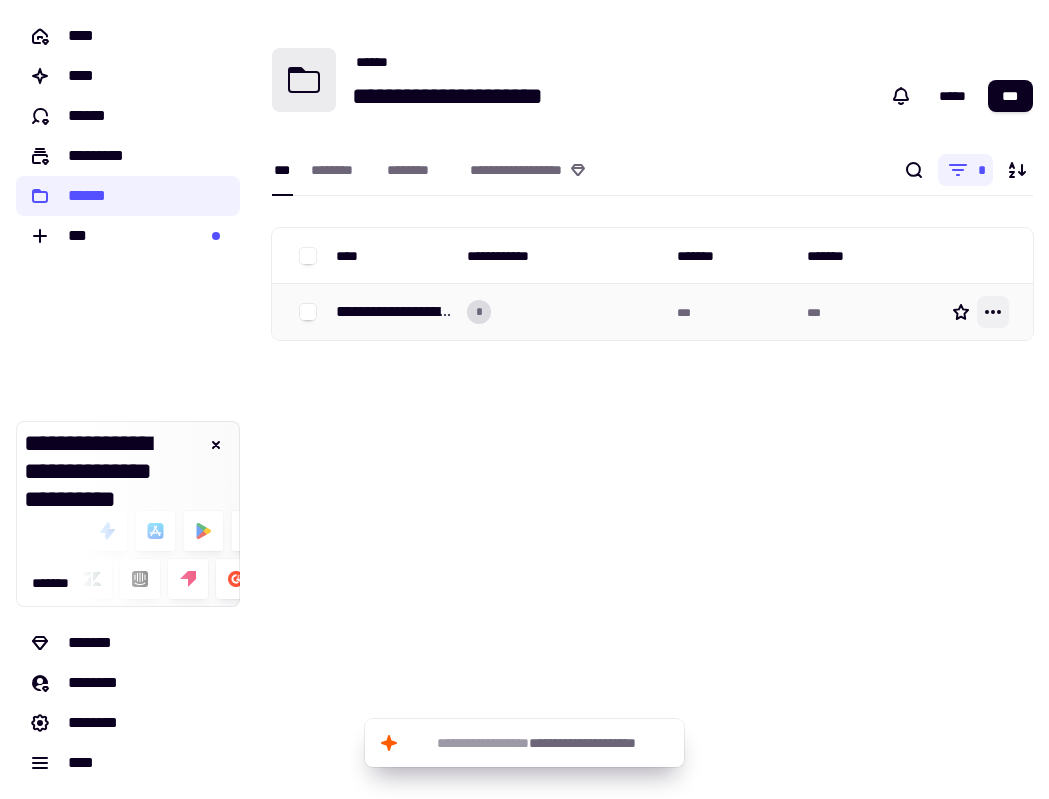 click 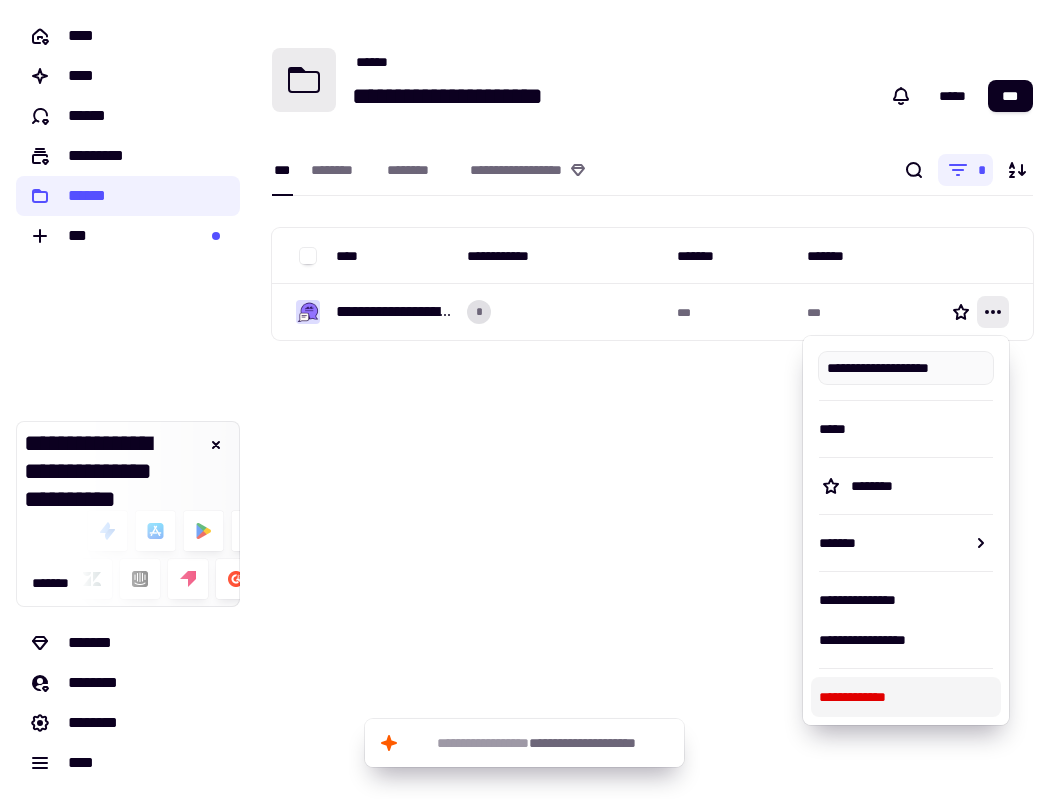 click on "**********" at bounding box center (906, 697) 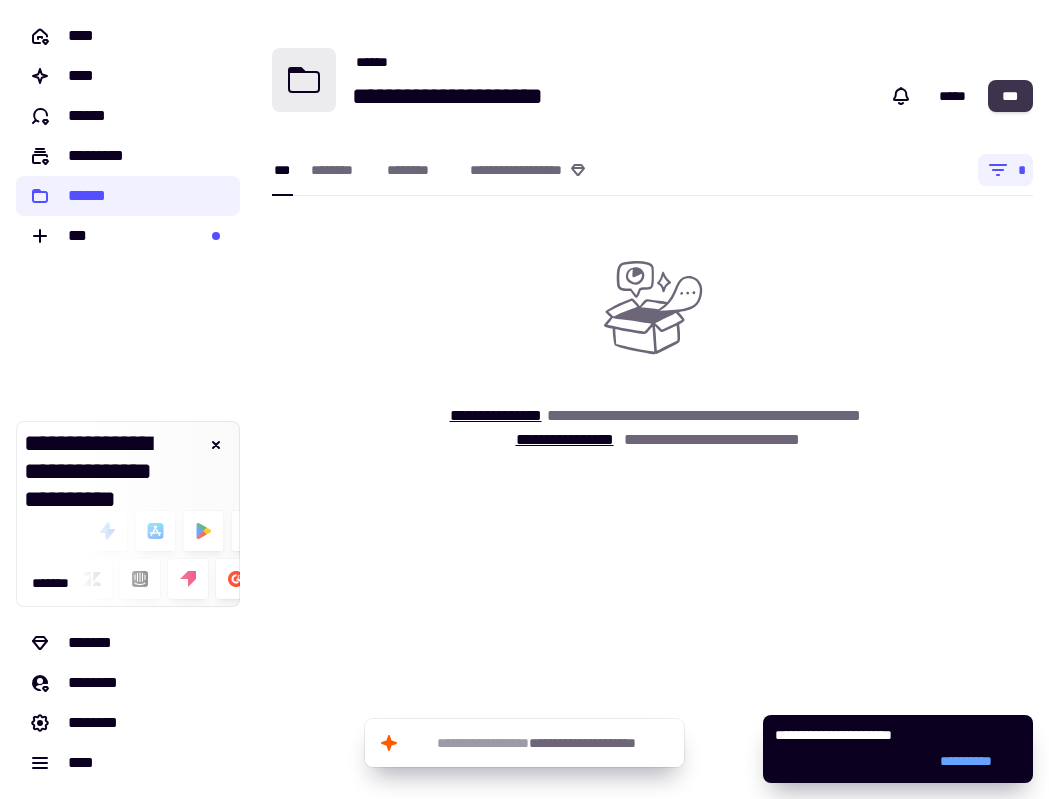 click on "***" 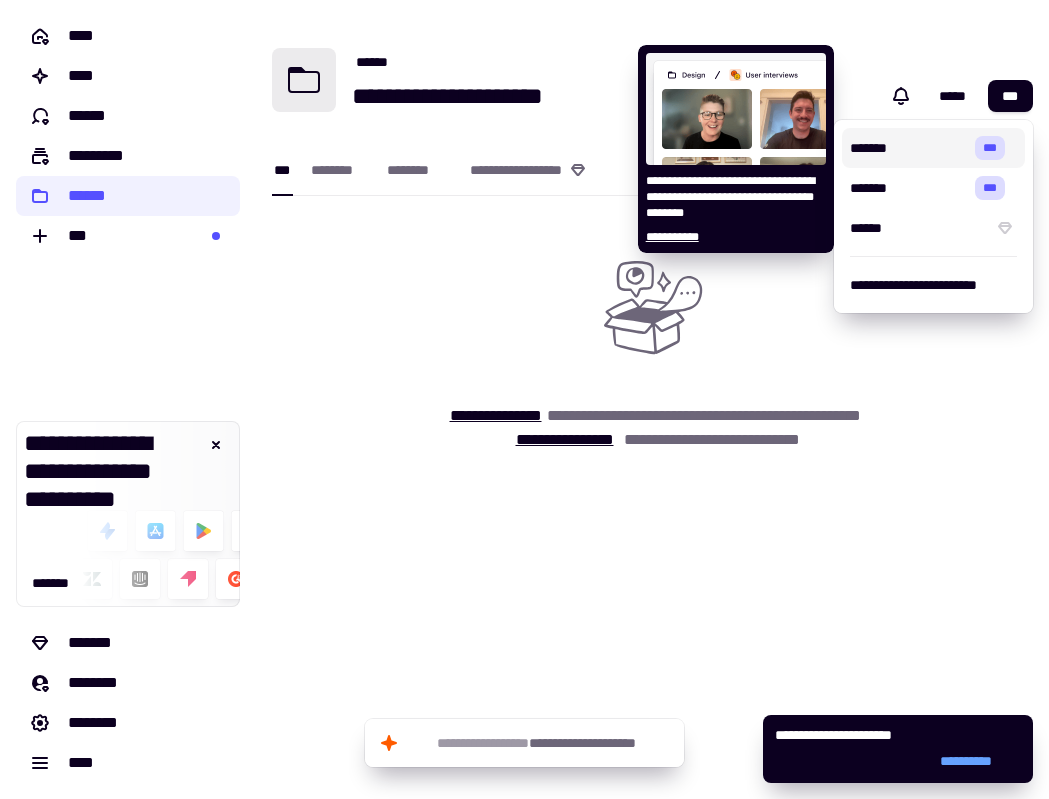click on "*******" at bounding box center [909, 148] 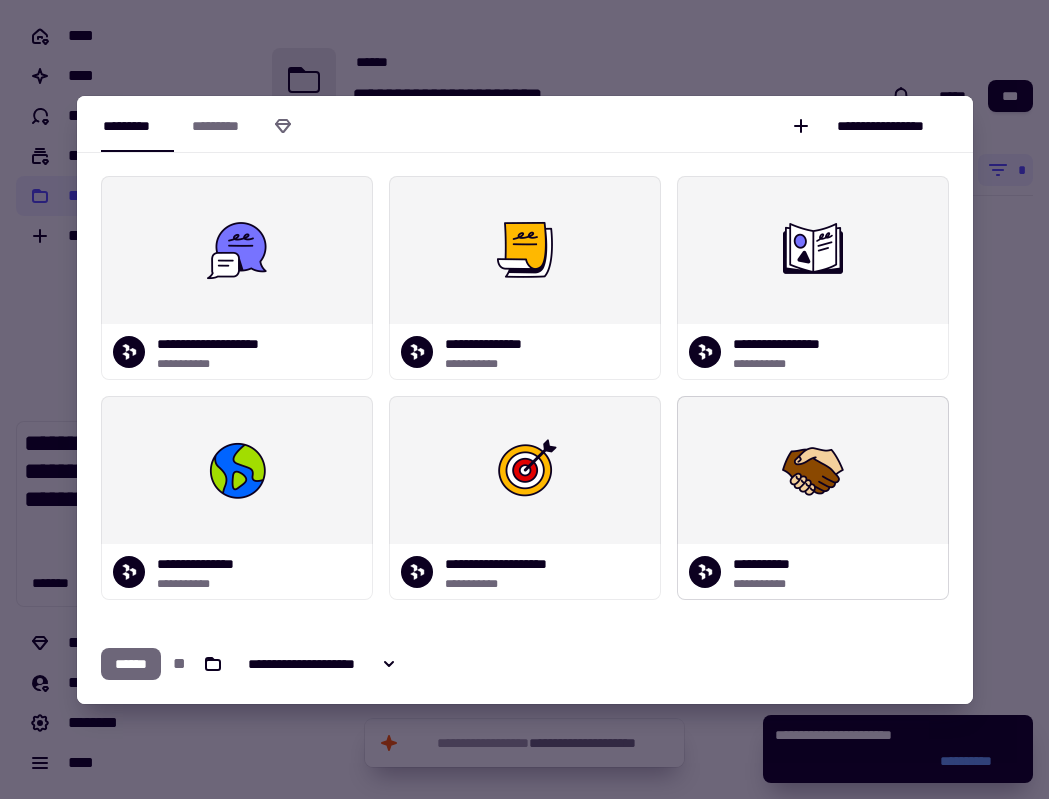click at bounding box center (813, 470) 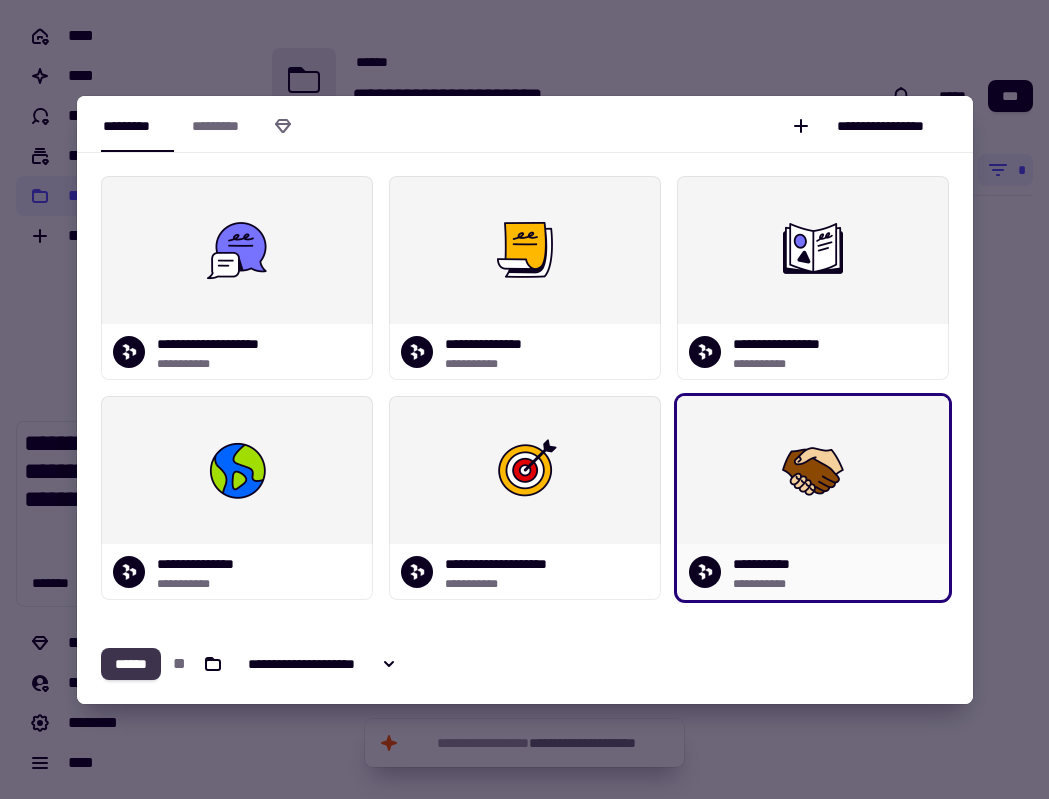 click on "******" 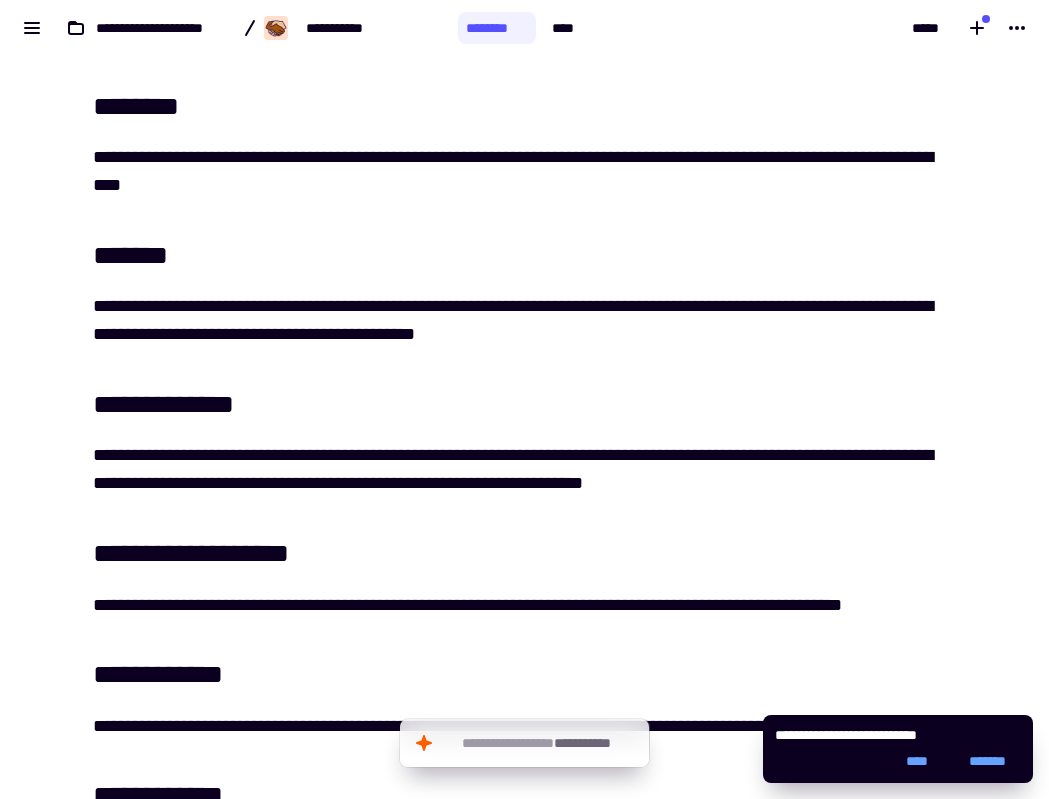 scroll, scrollTop: 0, scrollLeft: 0, axis: both 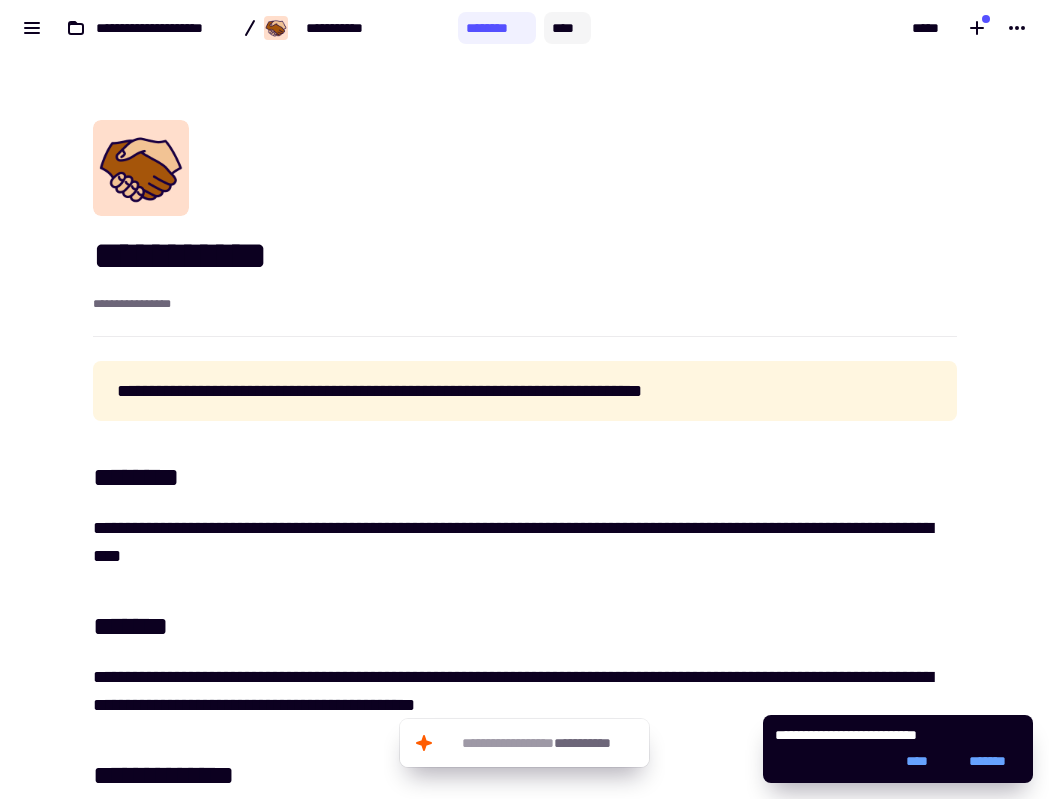 click on "****" 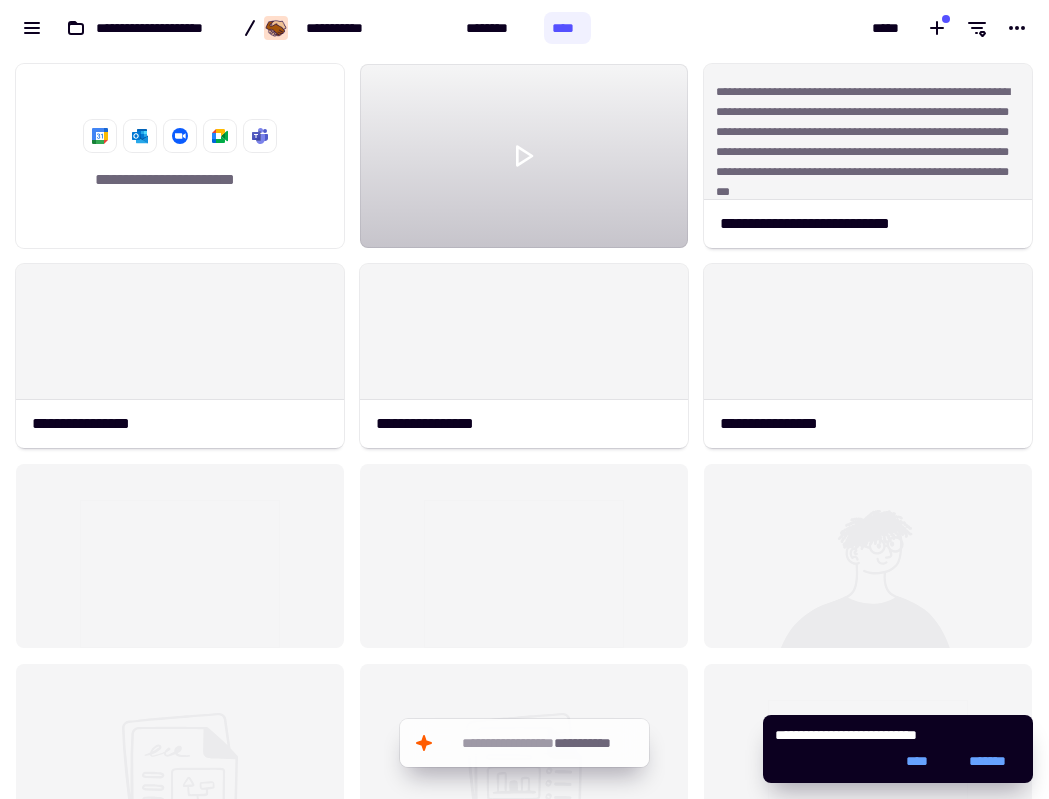 scroll, scrollTop: 1, scrollLeft: 1, axis: both 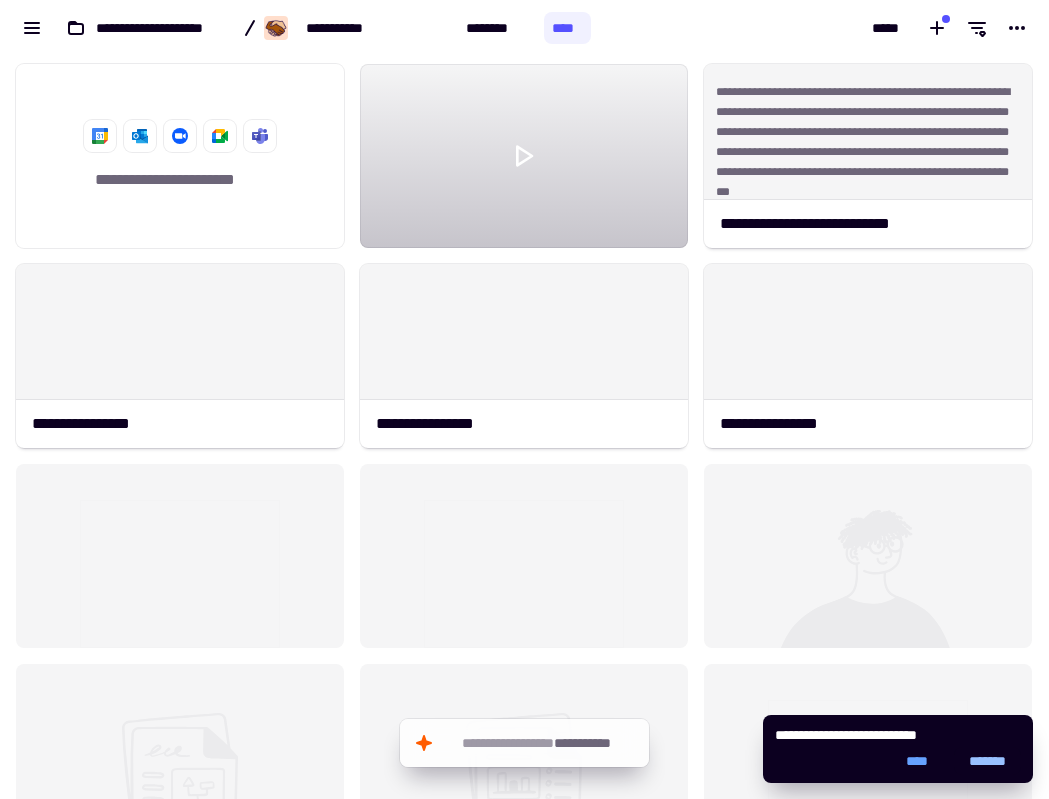 click on "*******" 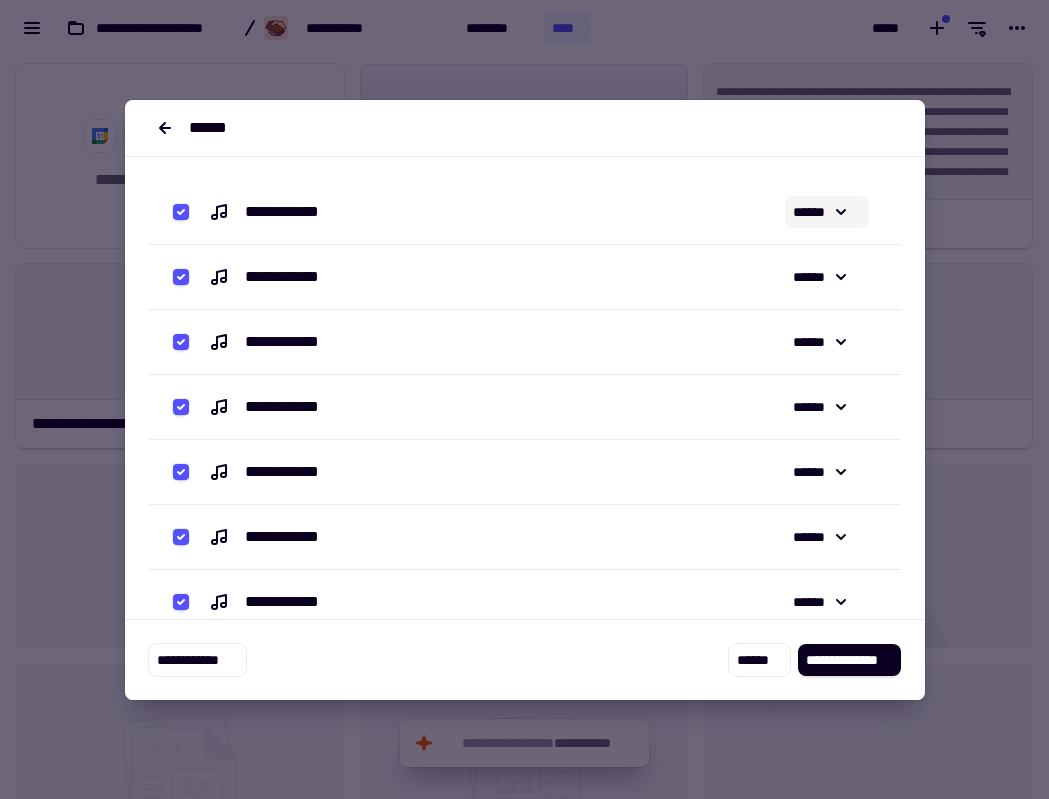 click on "******" 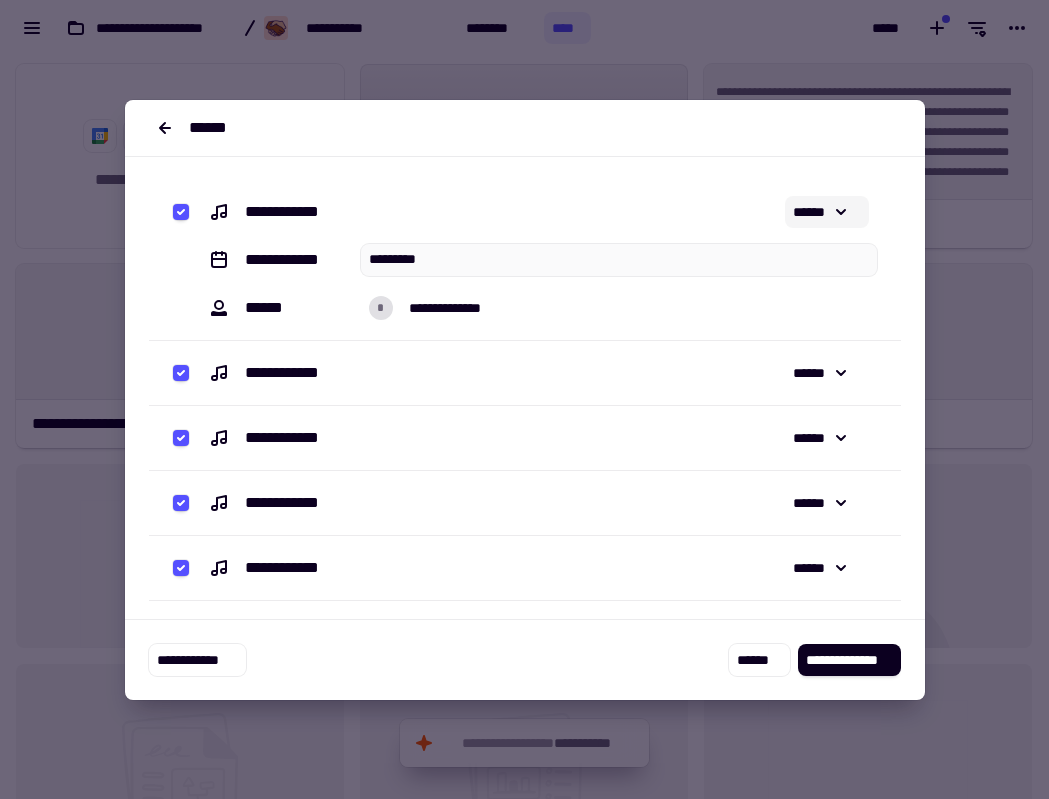 click on "******" 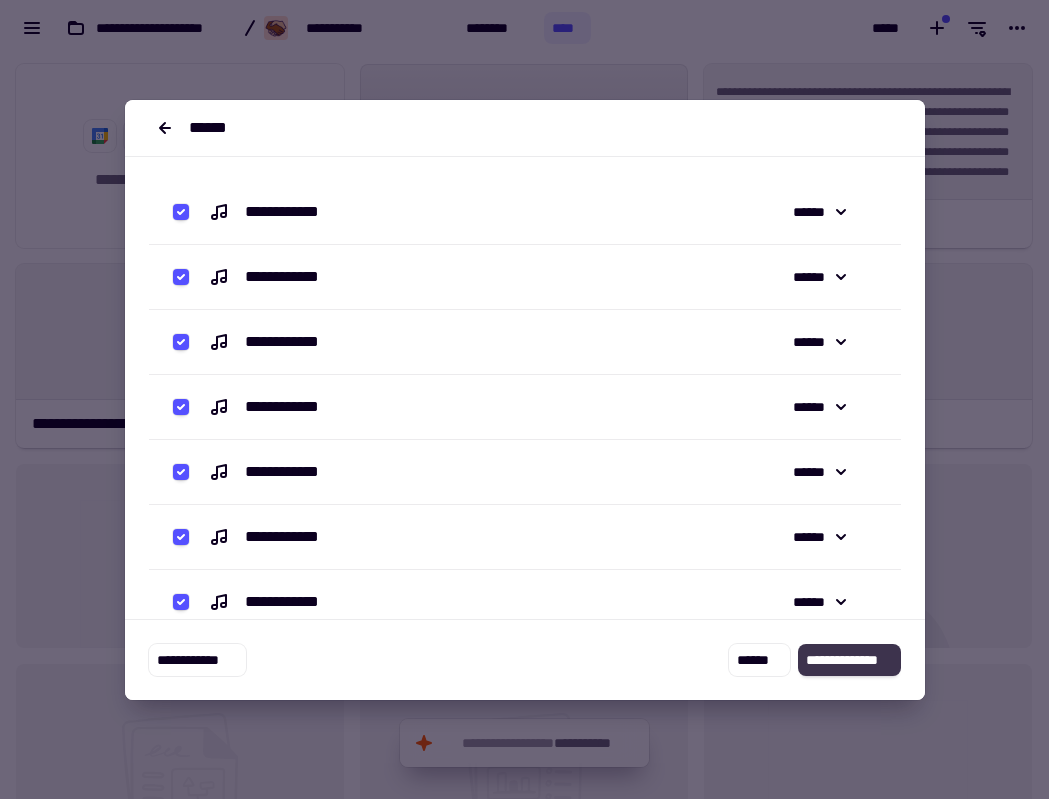 click on "**********" 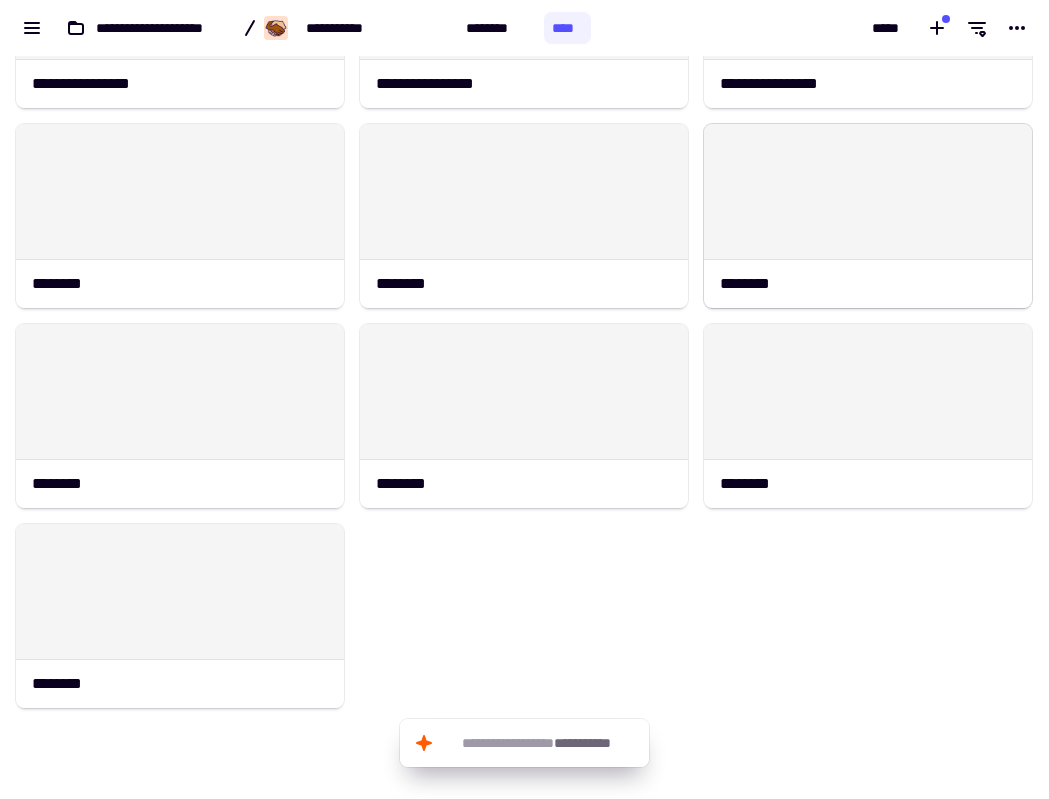 scroll, scrollTop: 376, scrollLeft: 0, axis: vertical 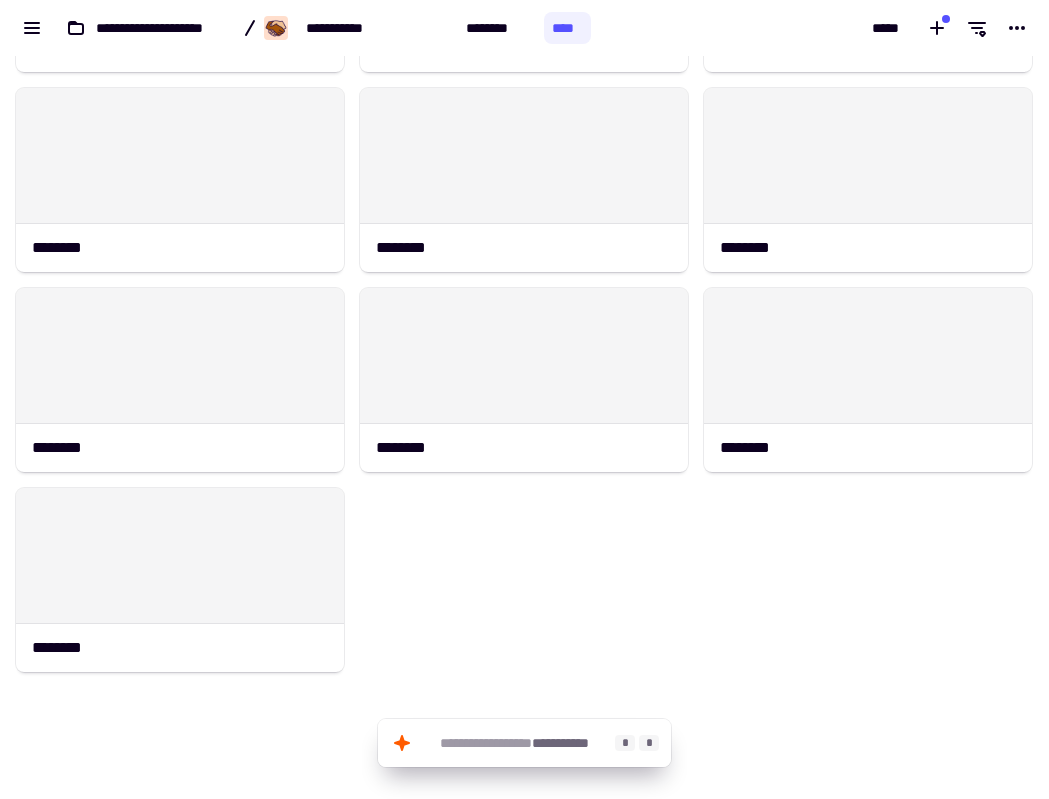 click on "**********" 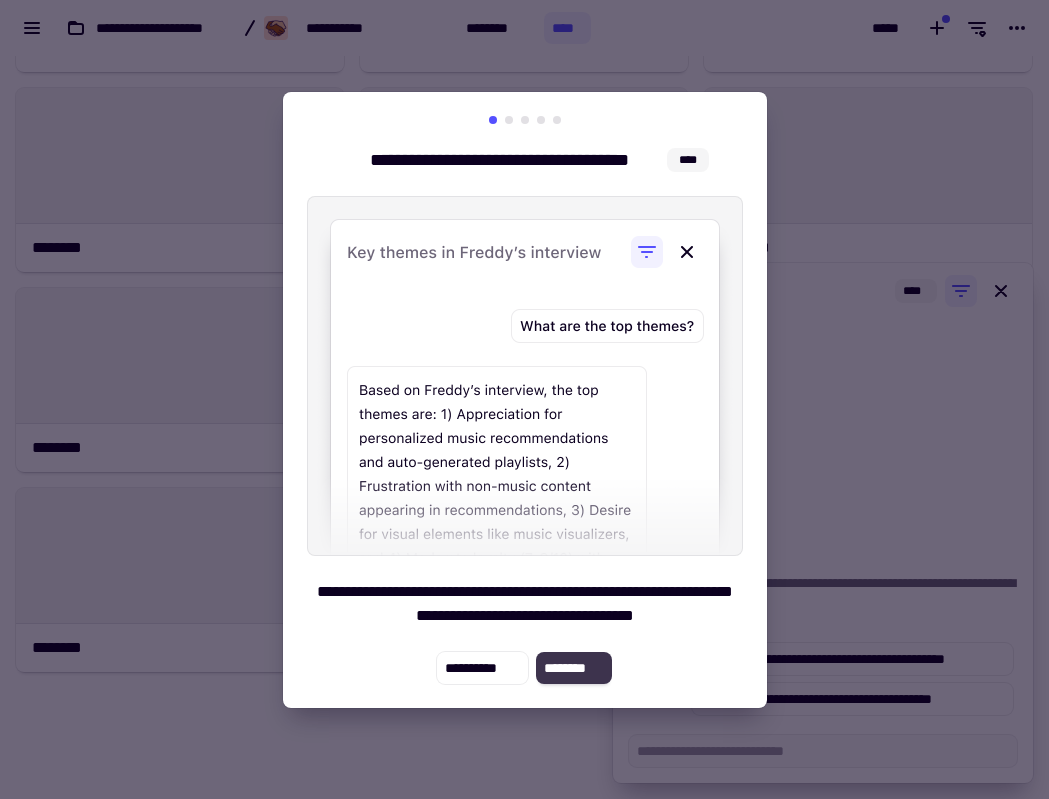 click on "********" 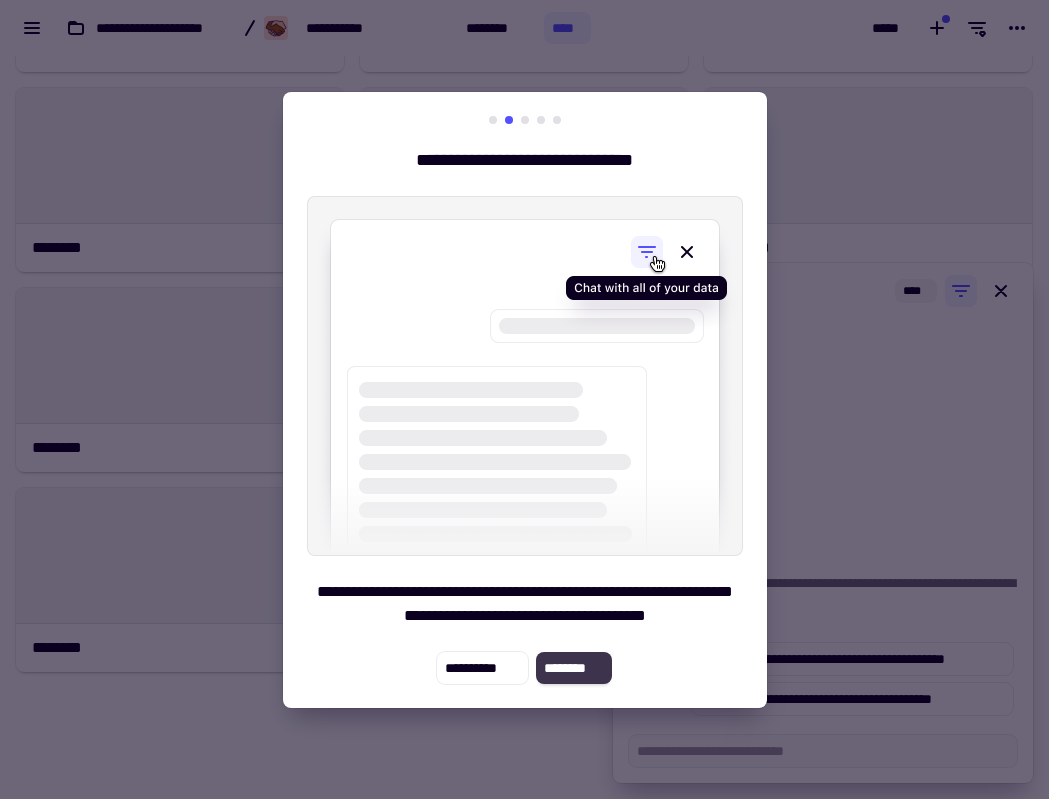 click on "********" 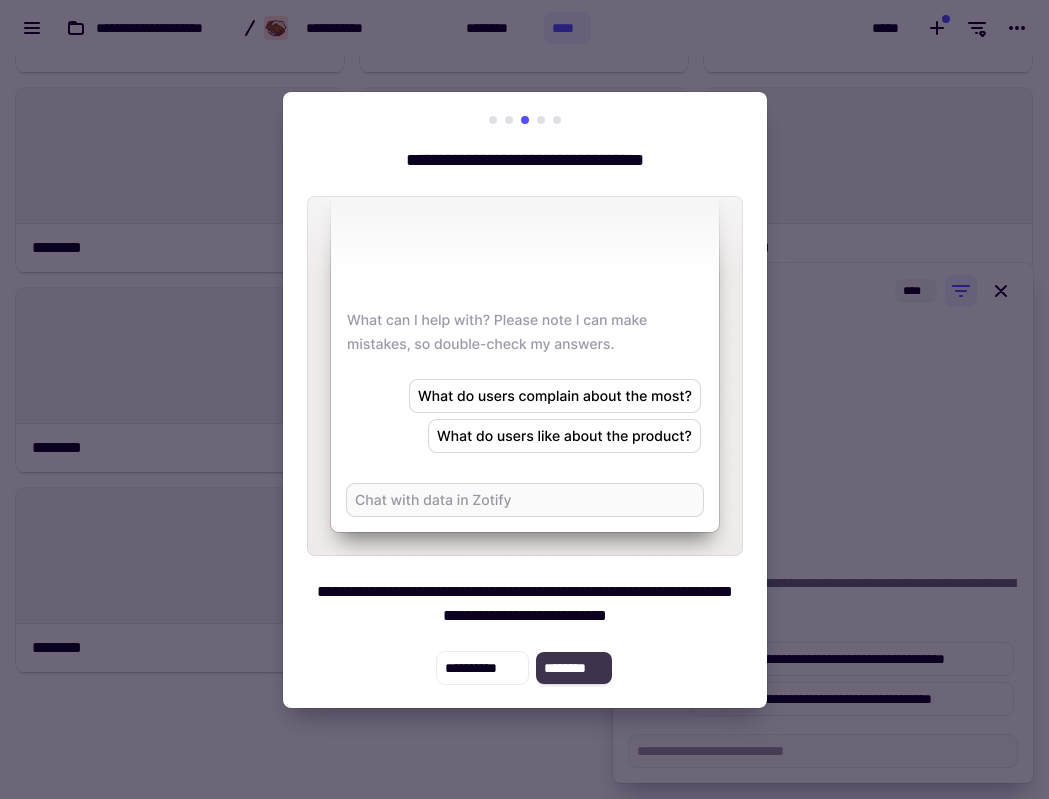 click on "********" 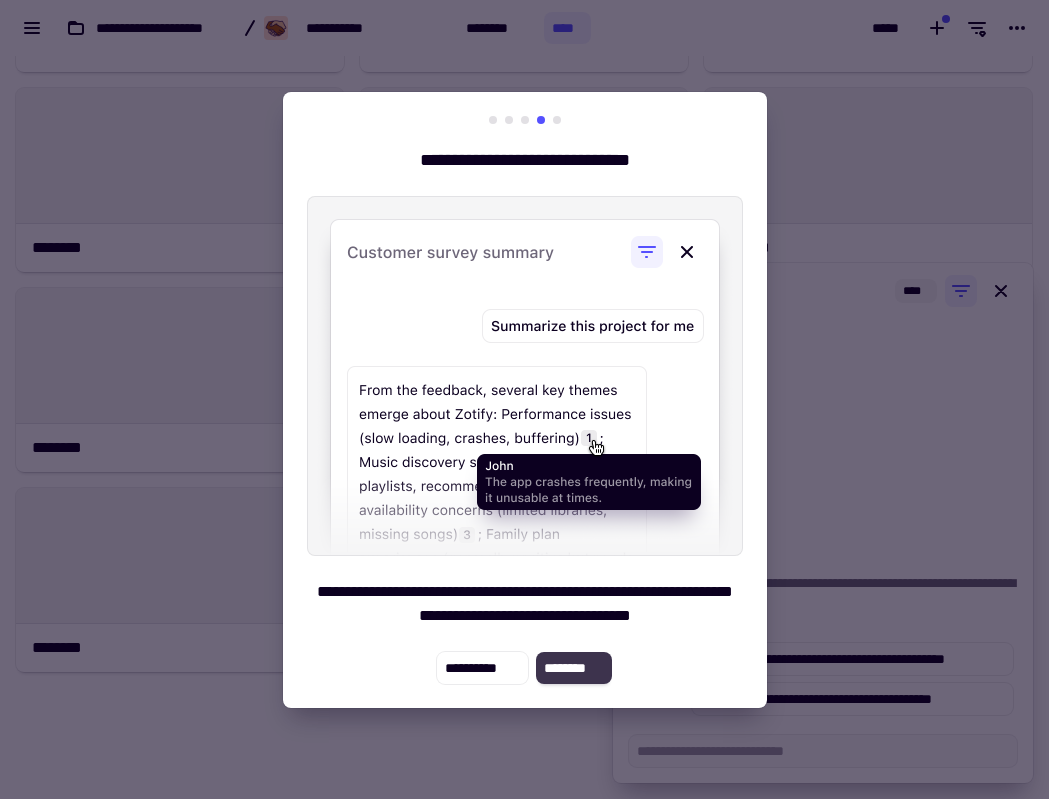 click on "********" 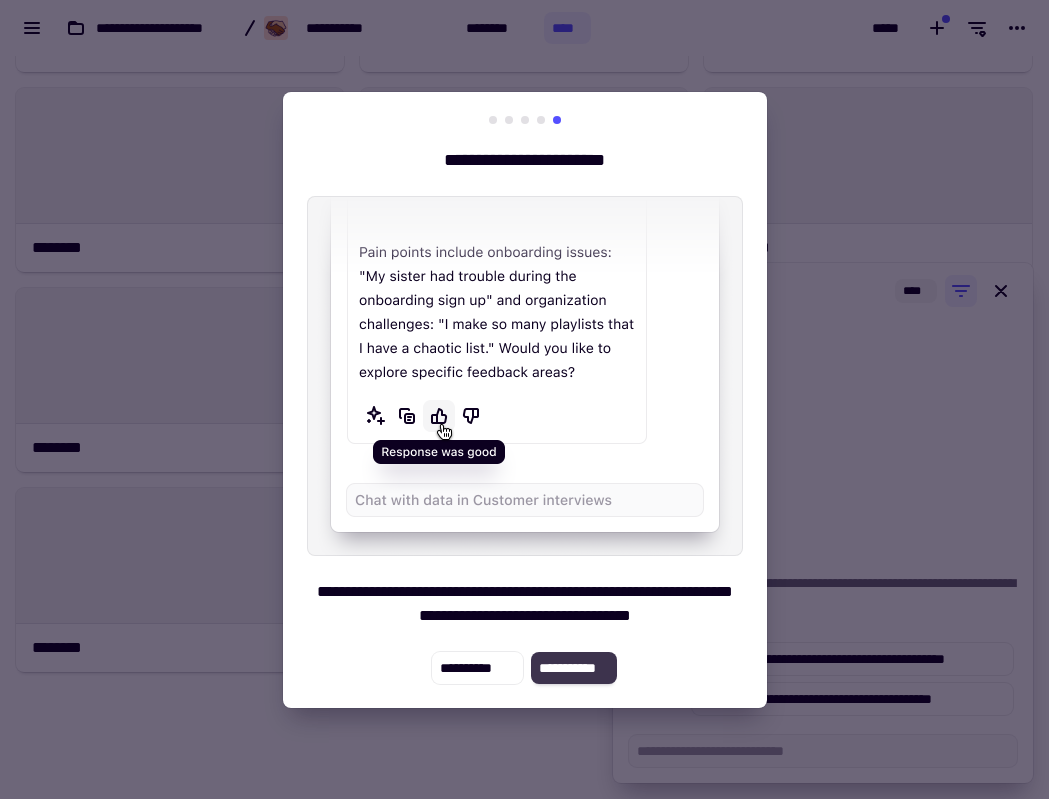 click on "**********" 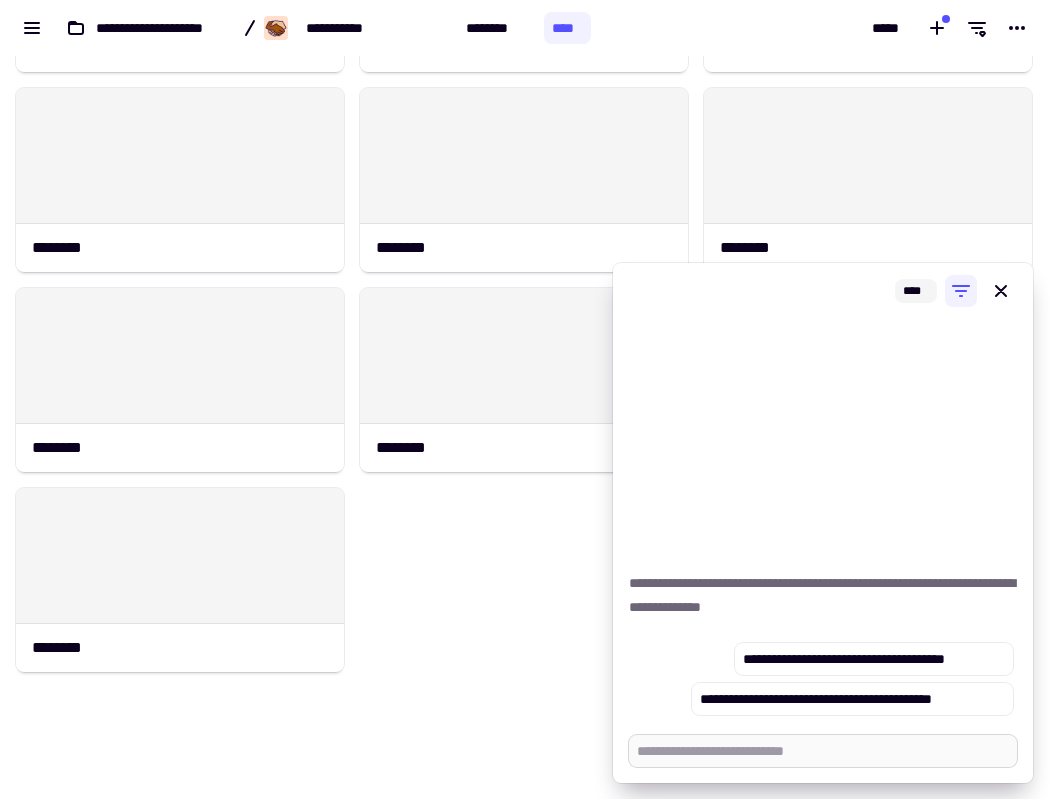 click at bounding box center (823, 751) 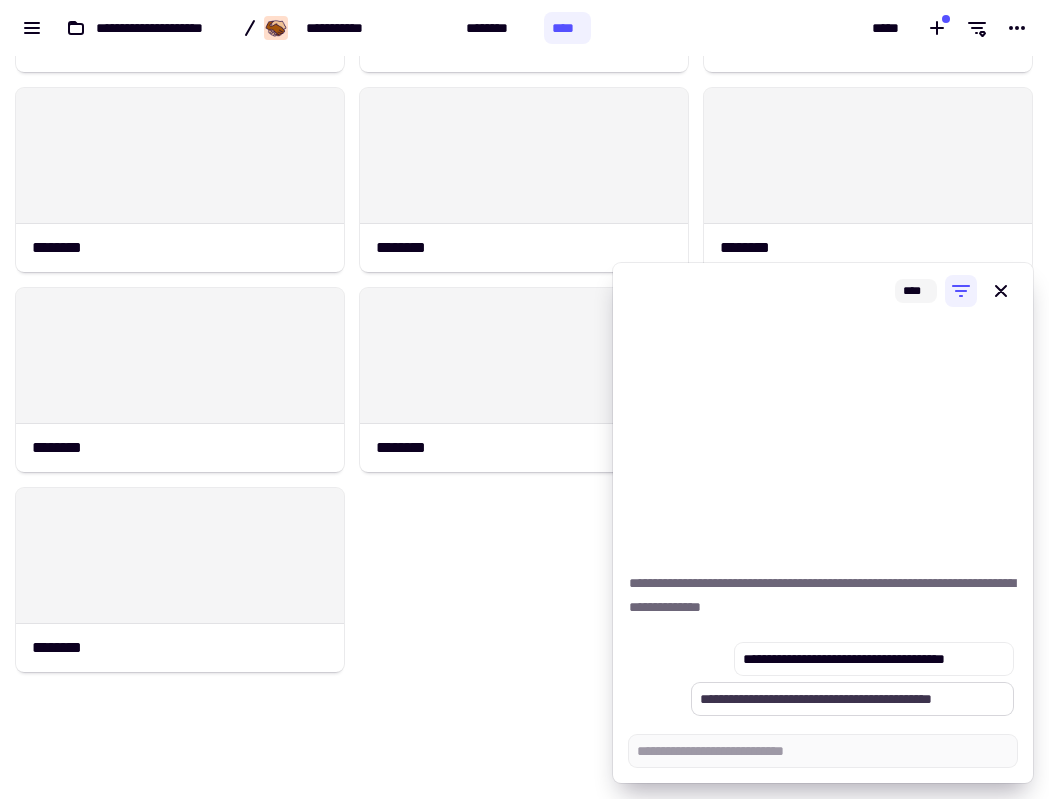 click on "**********" at bounding box center (852, 699) 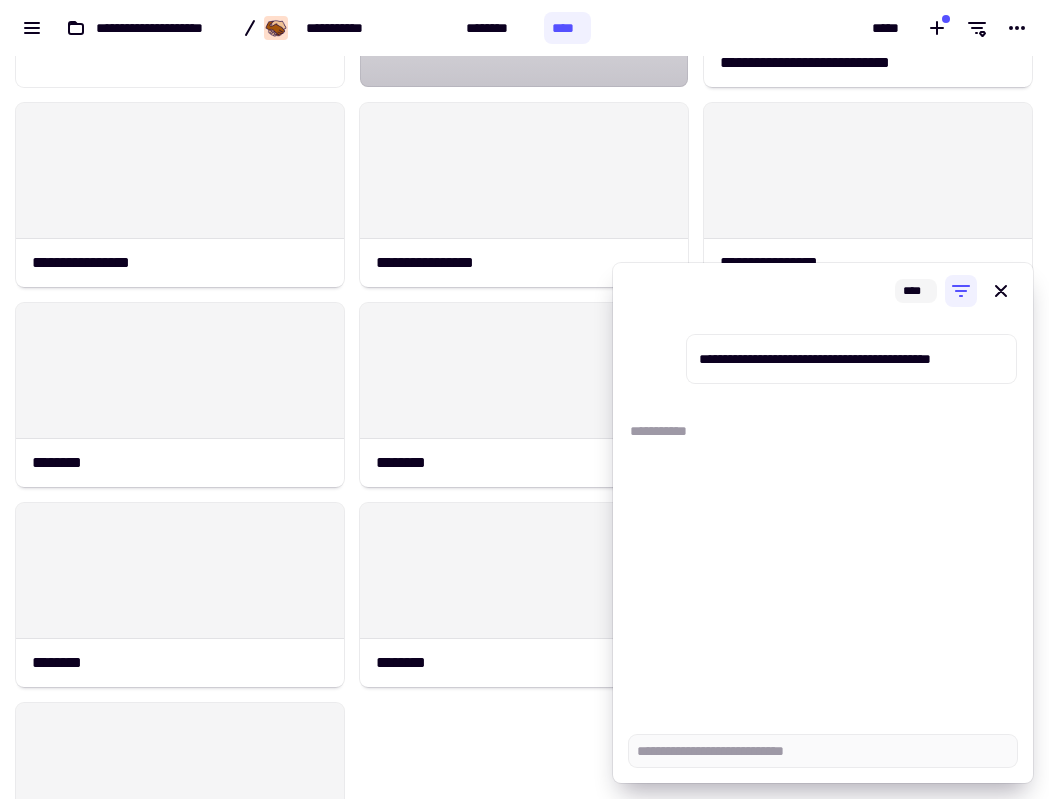 scroll, scrollTop: 0, scrollLeft: 0, axis: both 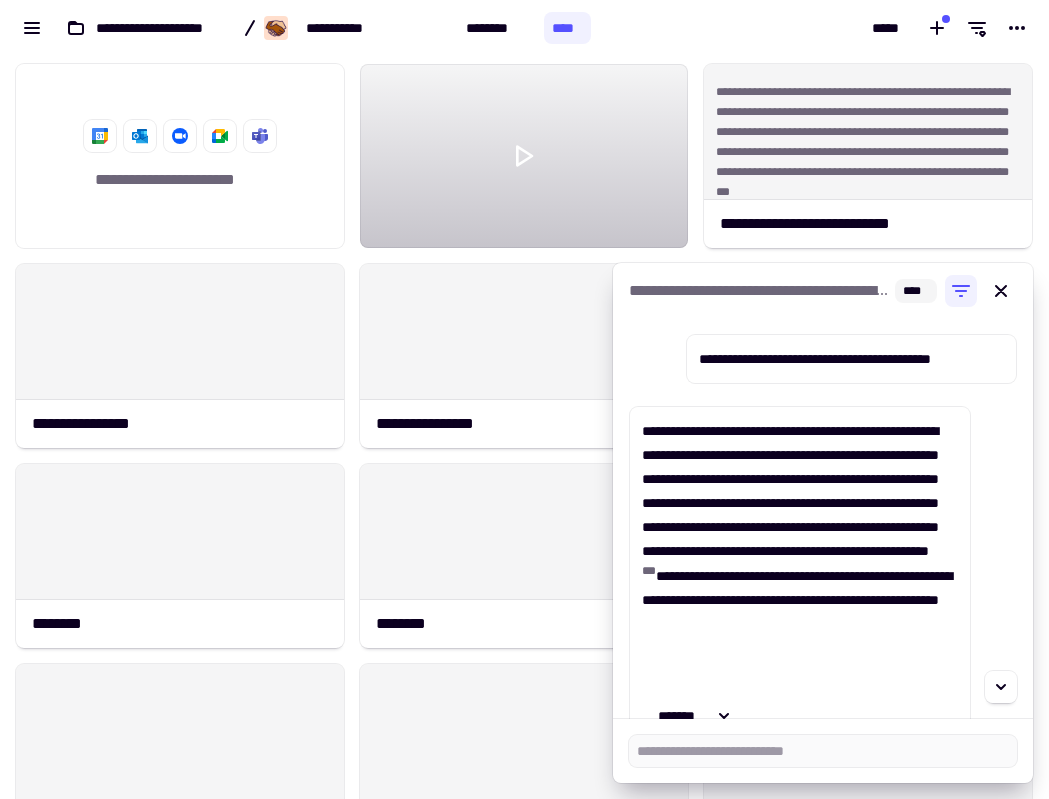 type on "*" 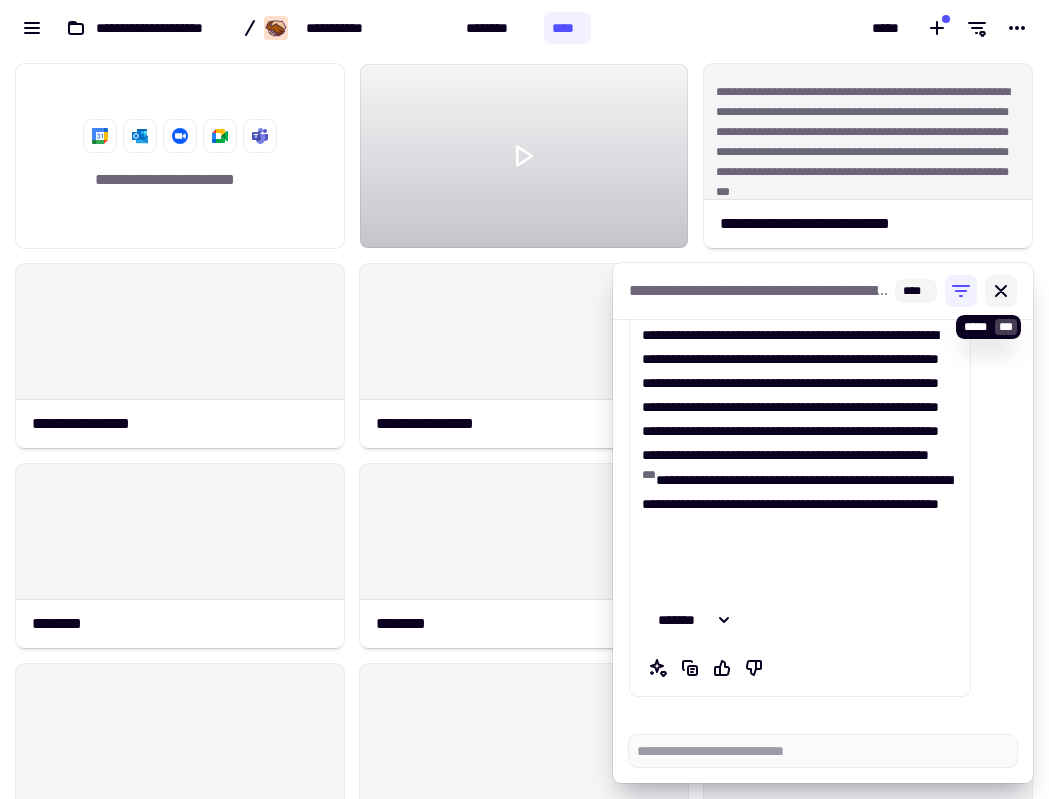 click 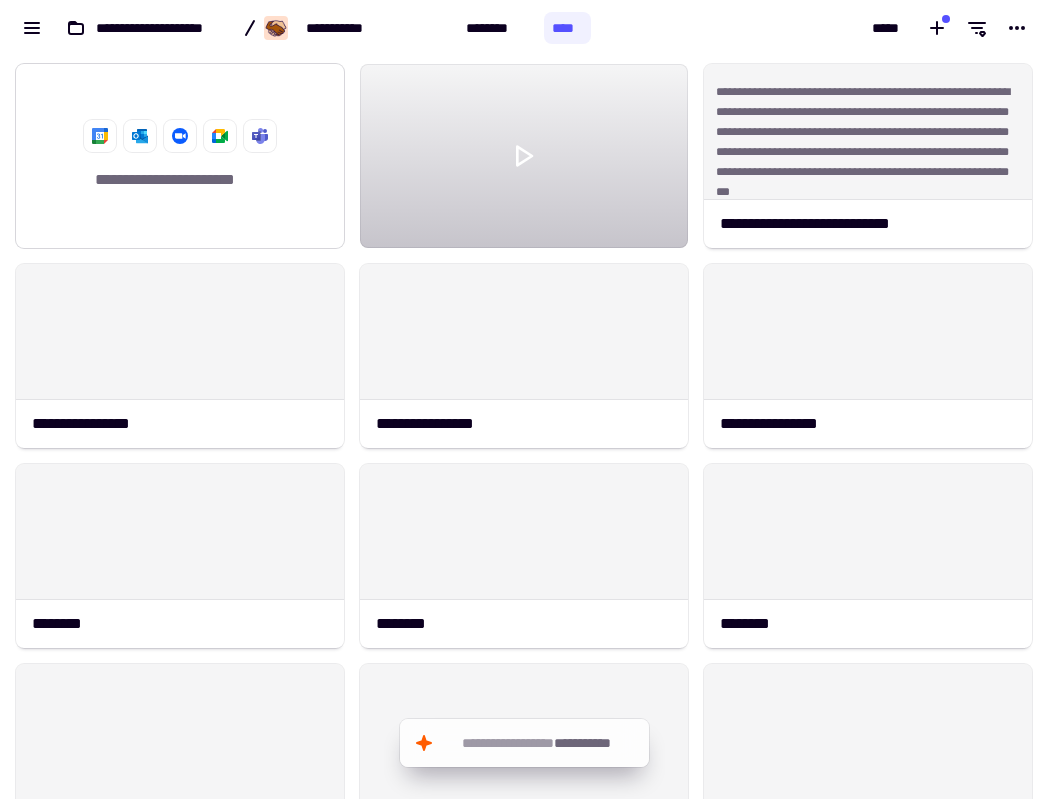 scroll, scrollTop: 391, scrollLeft: 0, axis: vertical 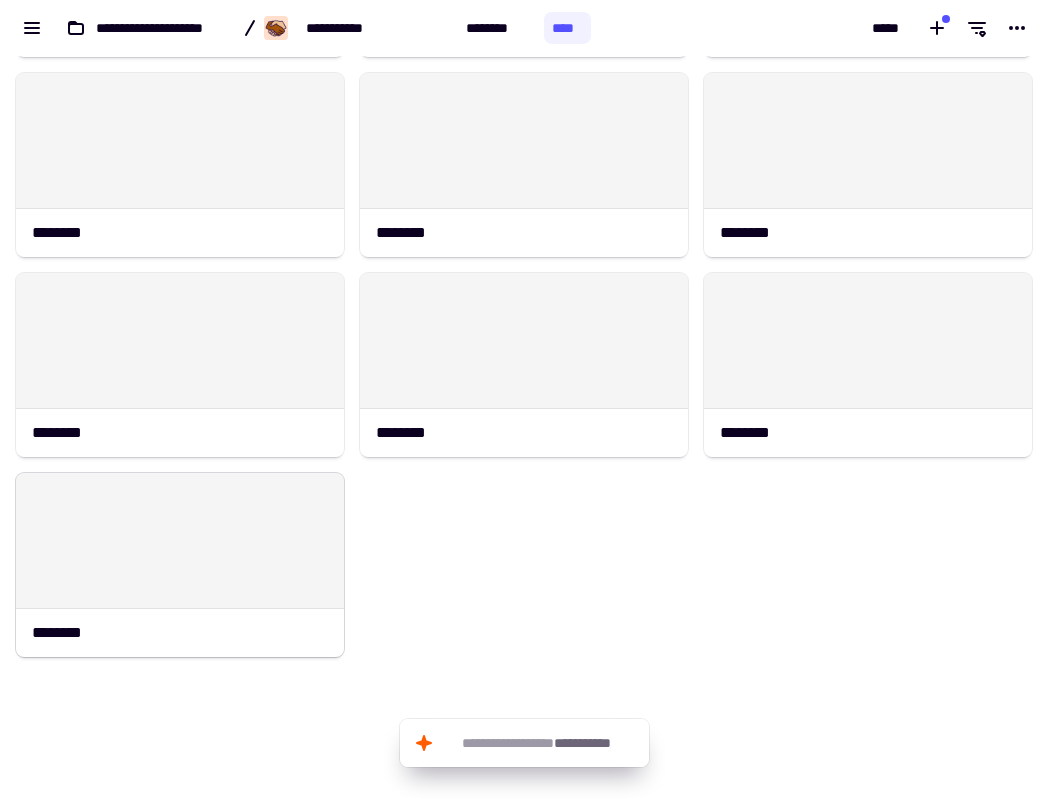 drag, startPoint x: 899, startPoint y: 730, endPoint x: 254, endPoint y: 548, distance: 670.1858 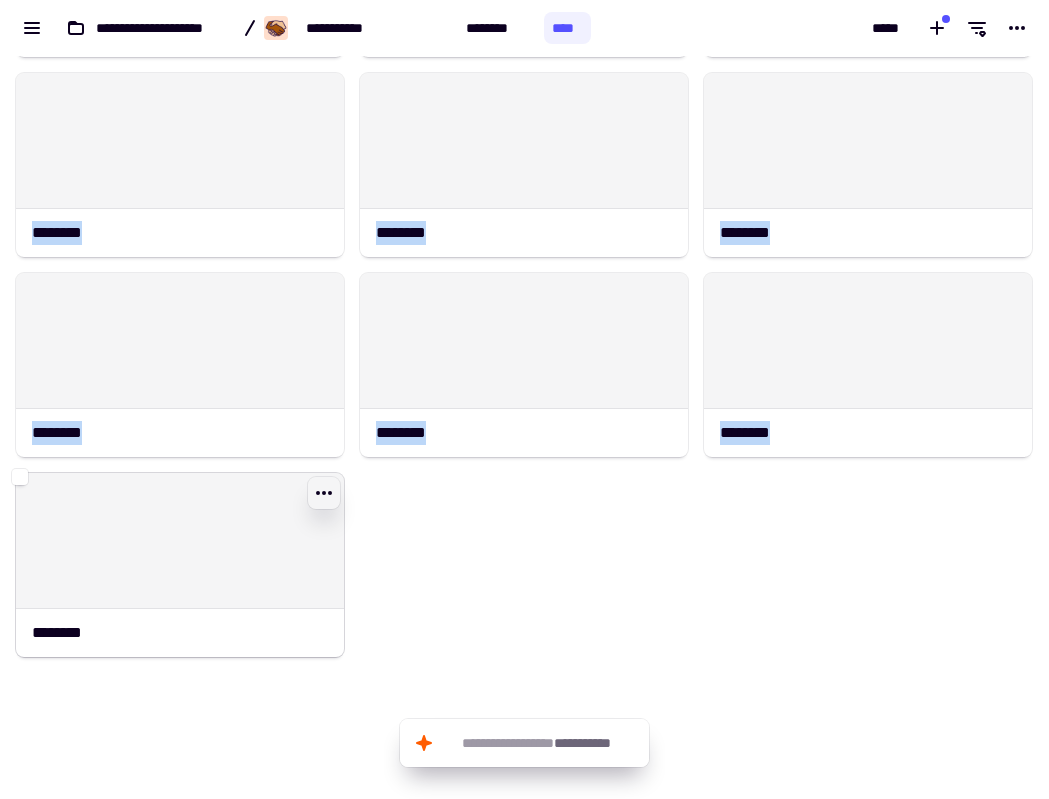 click 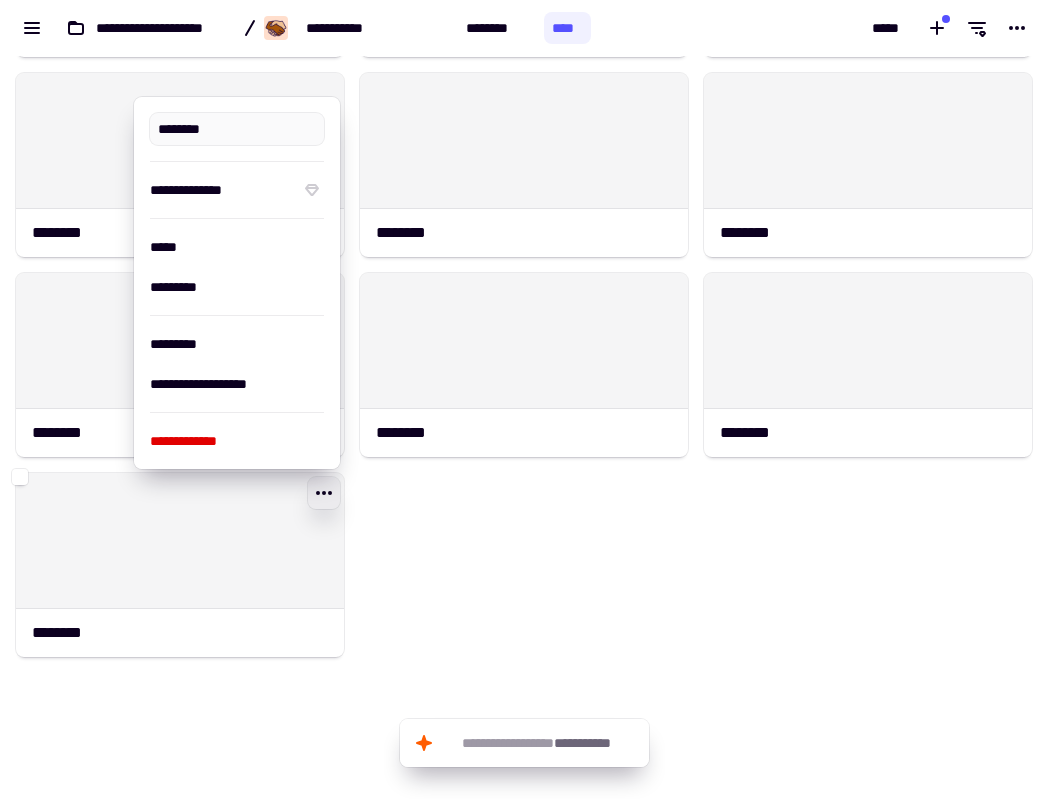 type on "********" 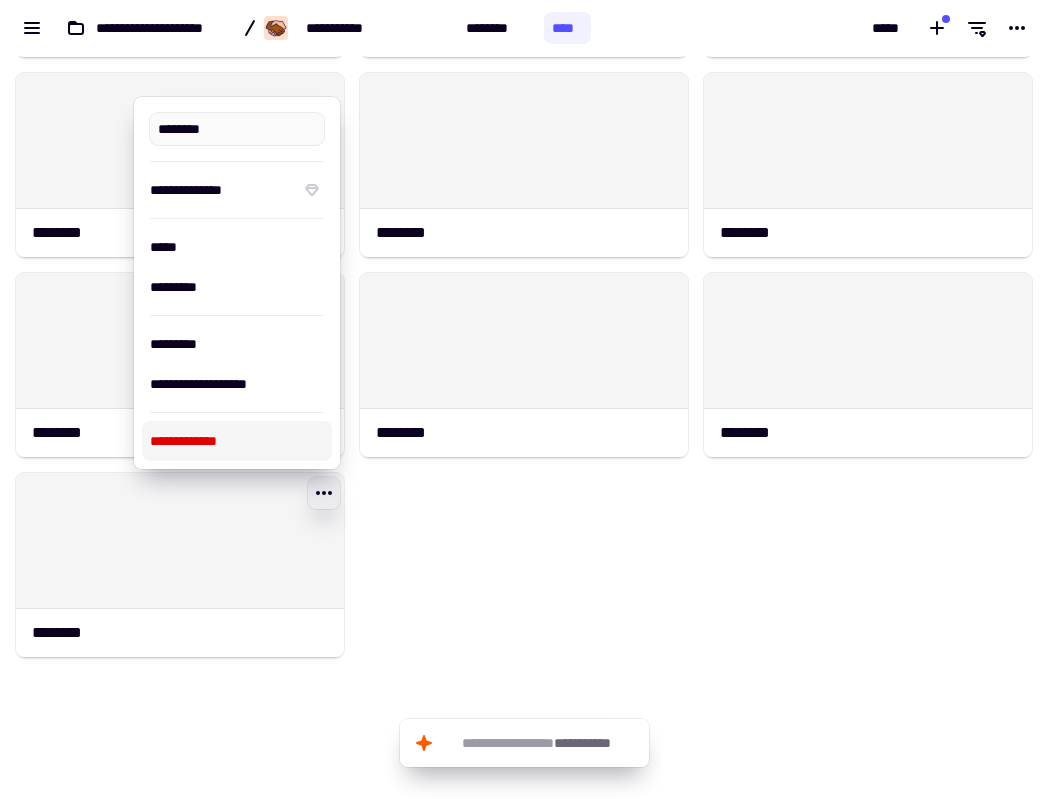 click on "**********" at bounding box center (237, 441) 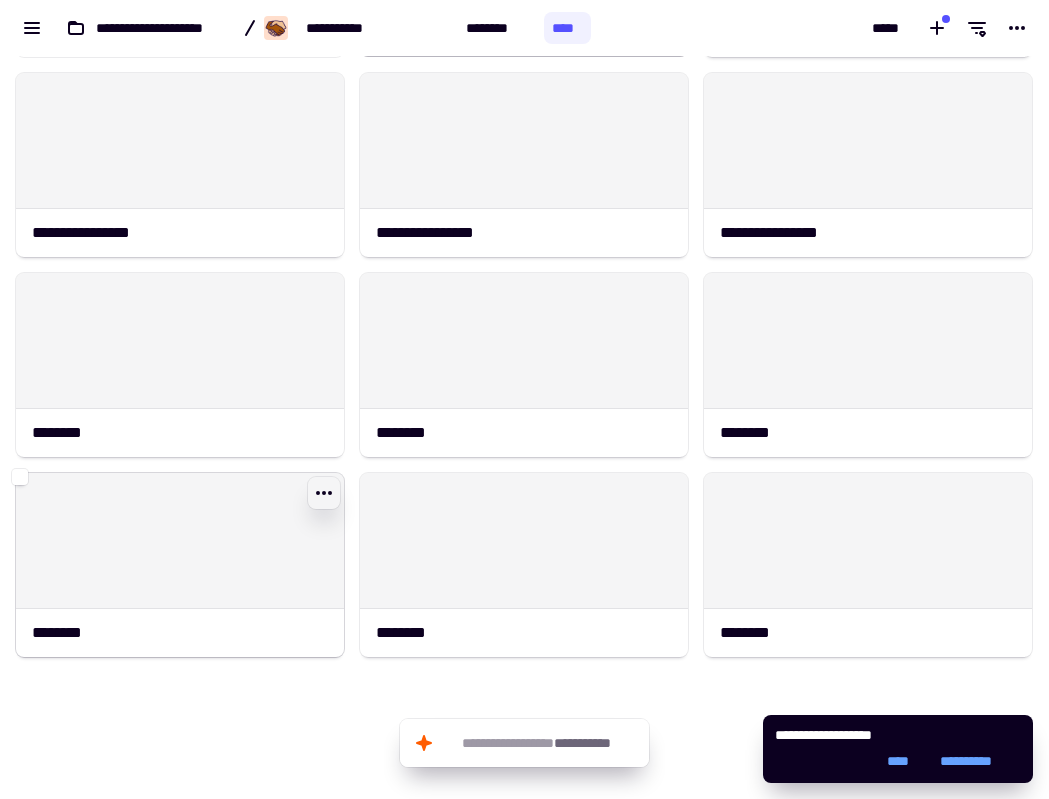 click 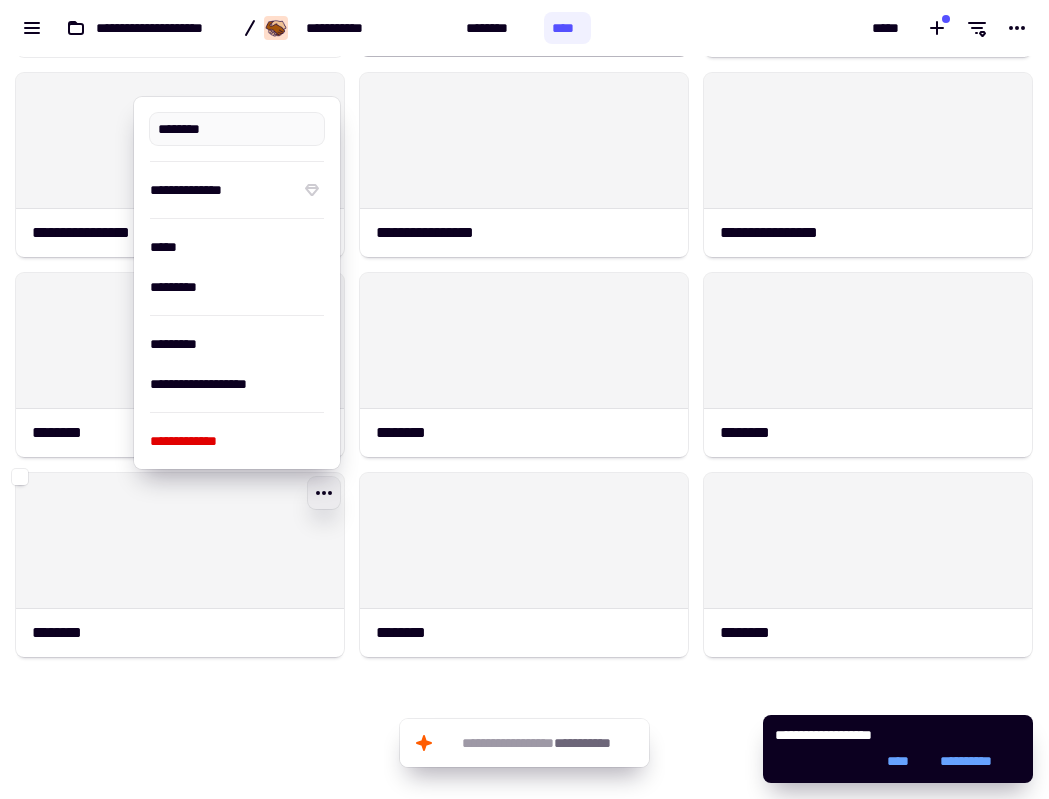 type on "********" 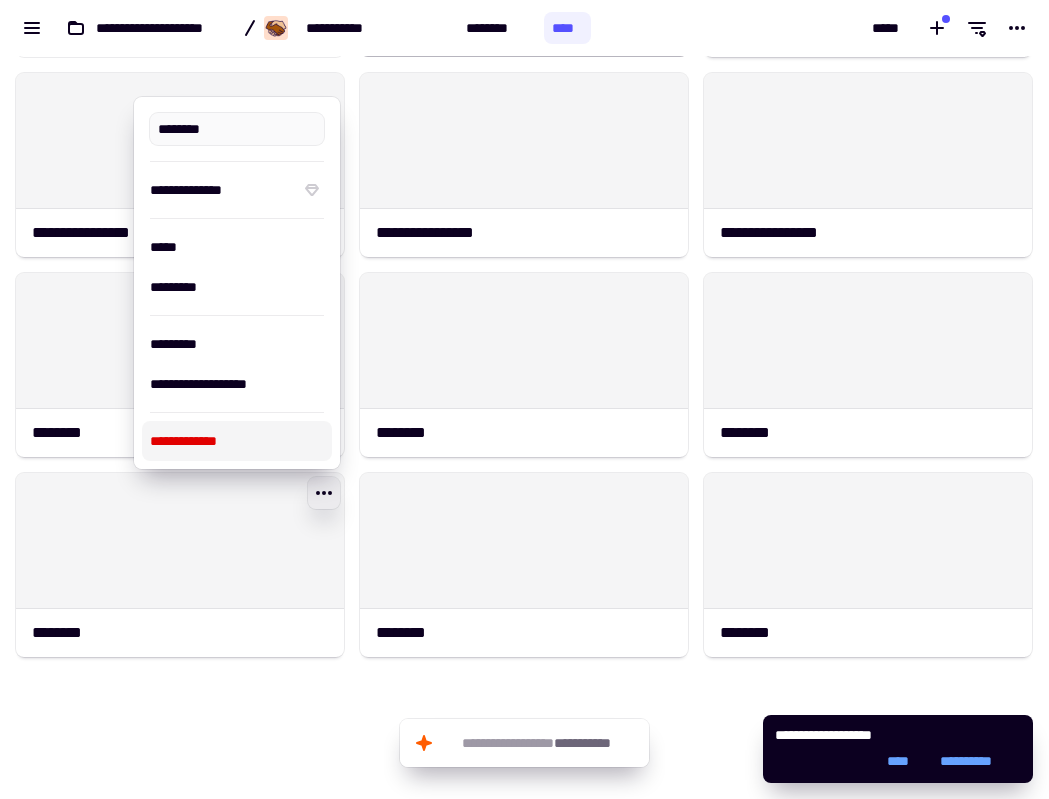 click on "**********" at bounding box center [237, 441] 